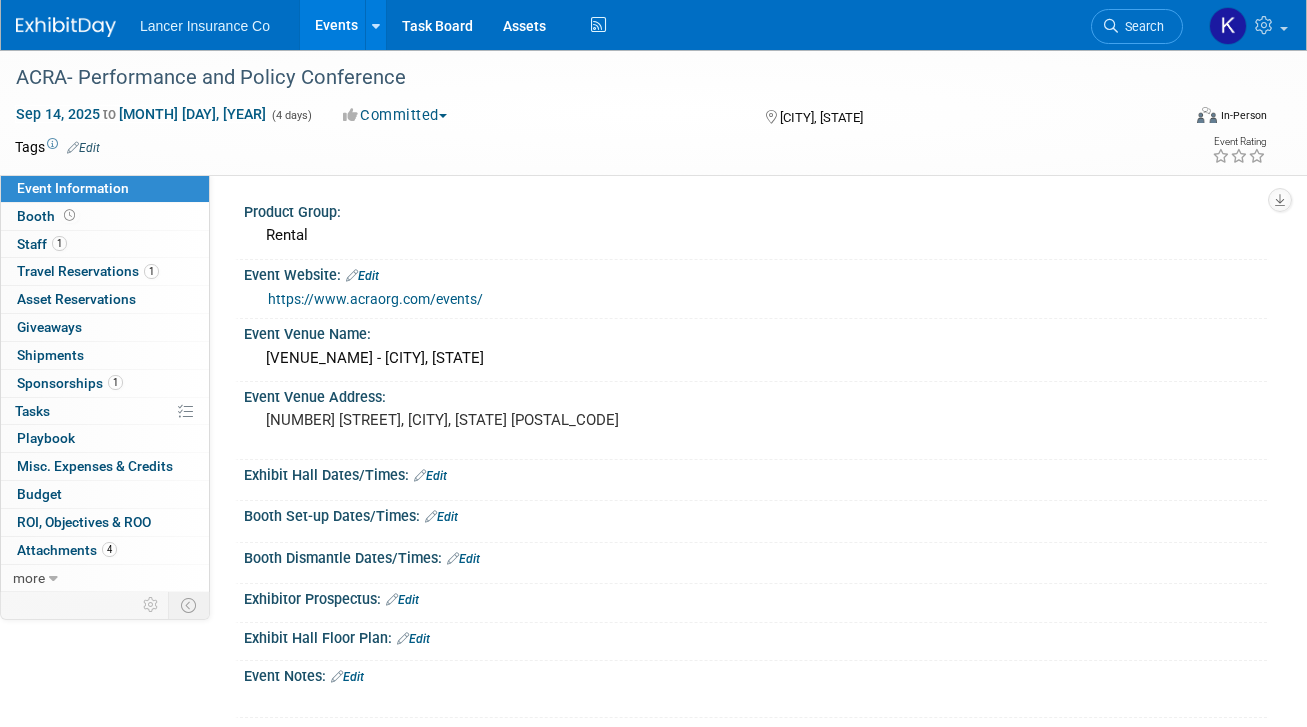 scroll, scrollTop: 0, scrollLeft: 0, axis: both 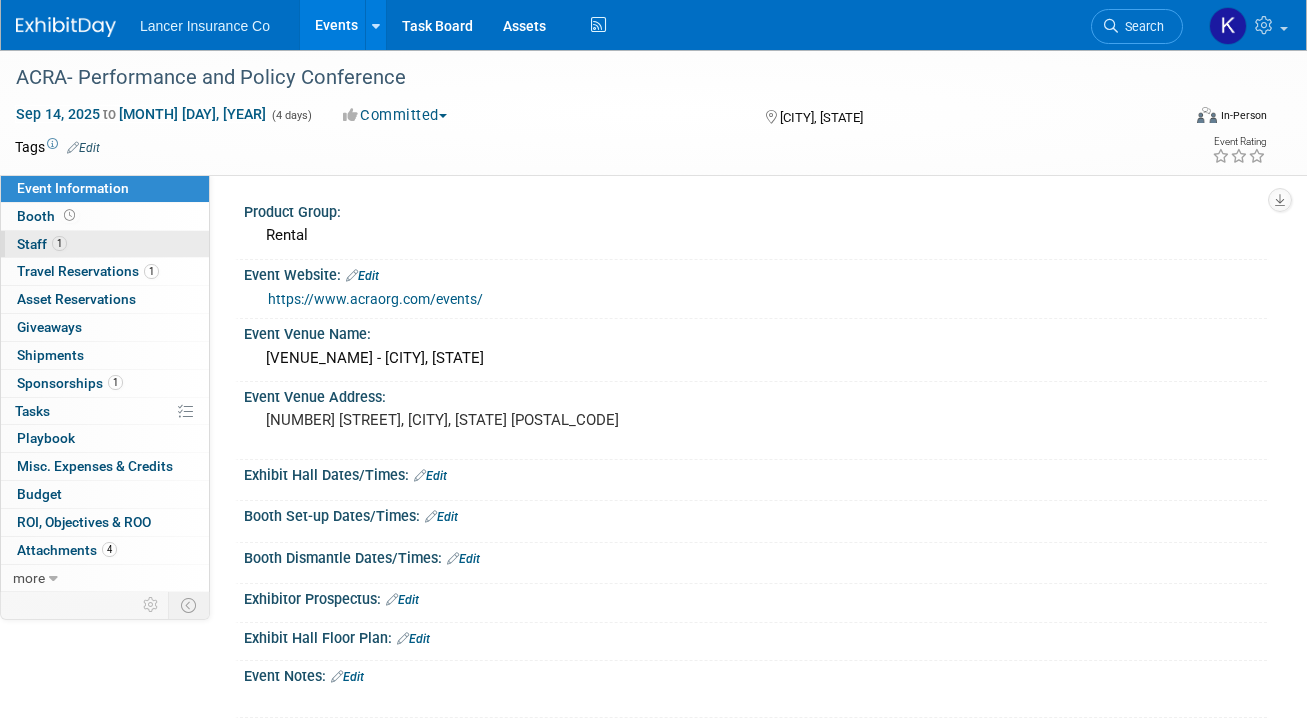 click on "Staff 1" at bounding box center (42, 244) 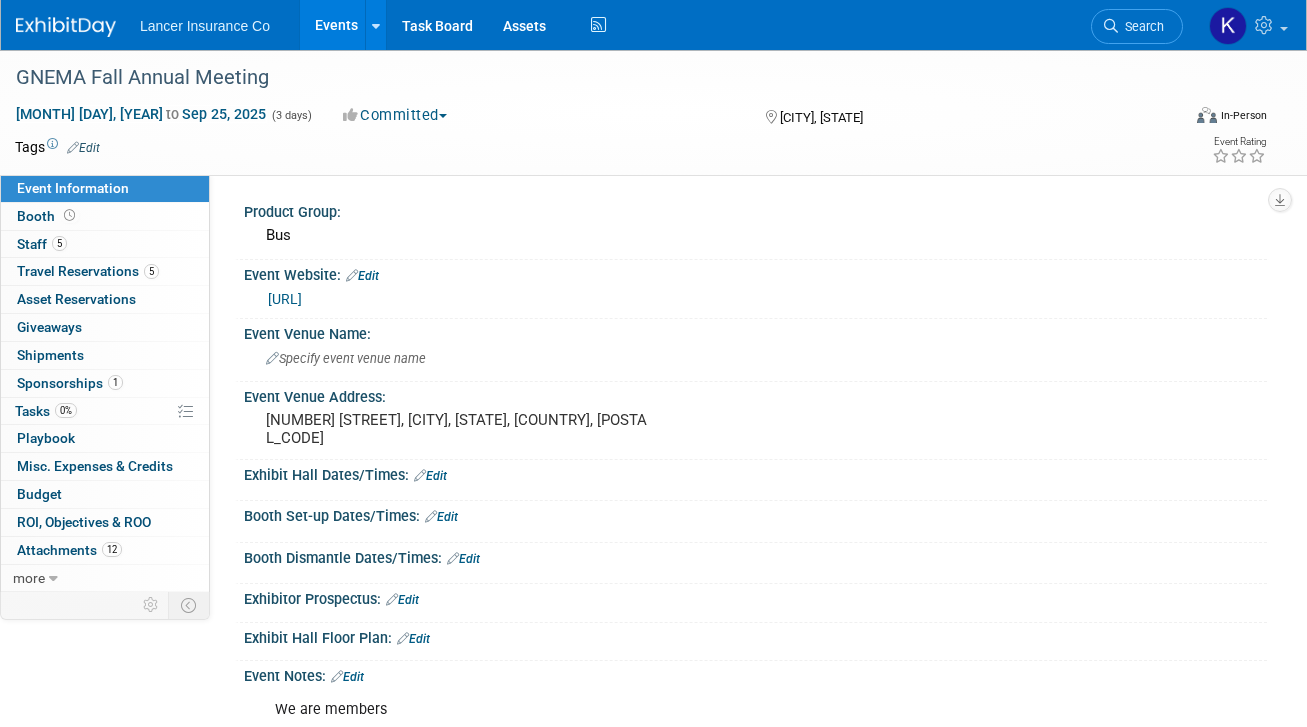 scroll, scrollTop: 0, scrollLeft: 0, axis: both 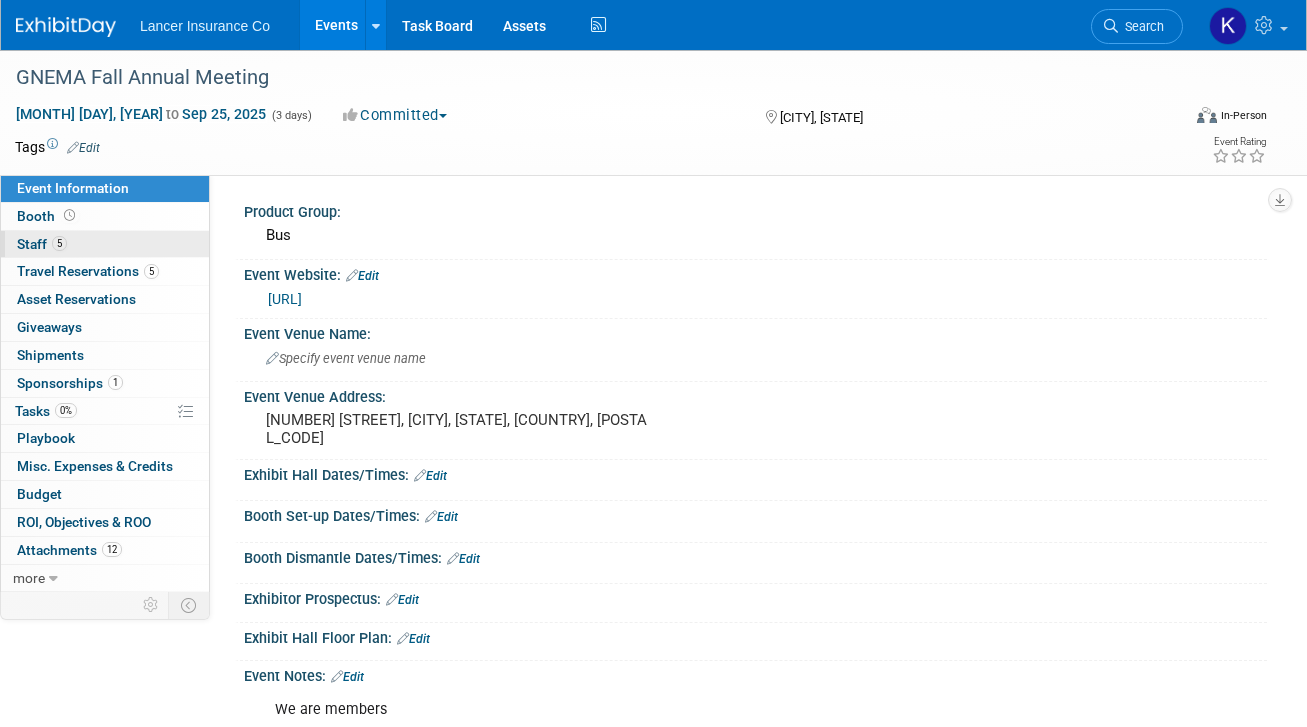 click on "Staff 5" at bounding box center [42, 244] 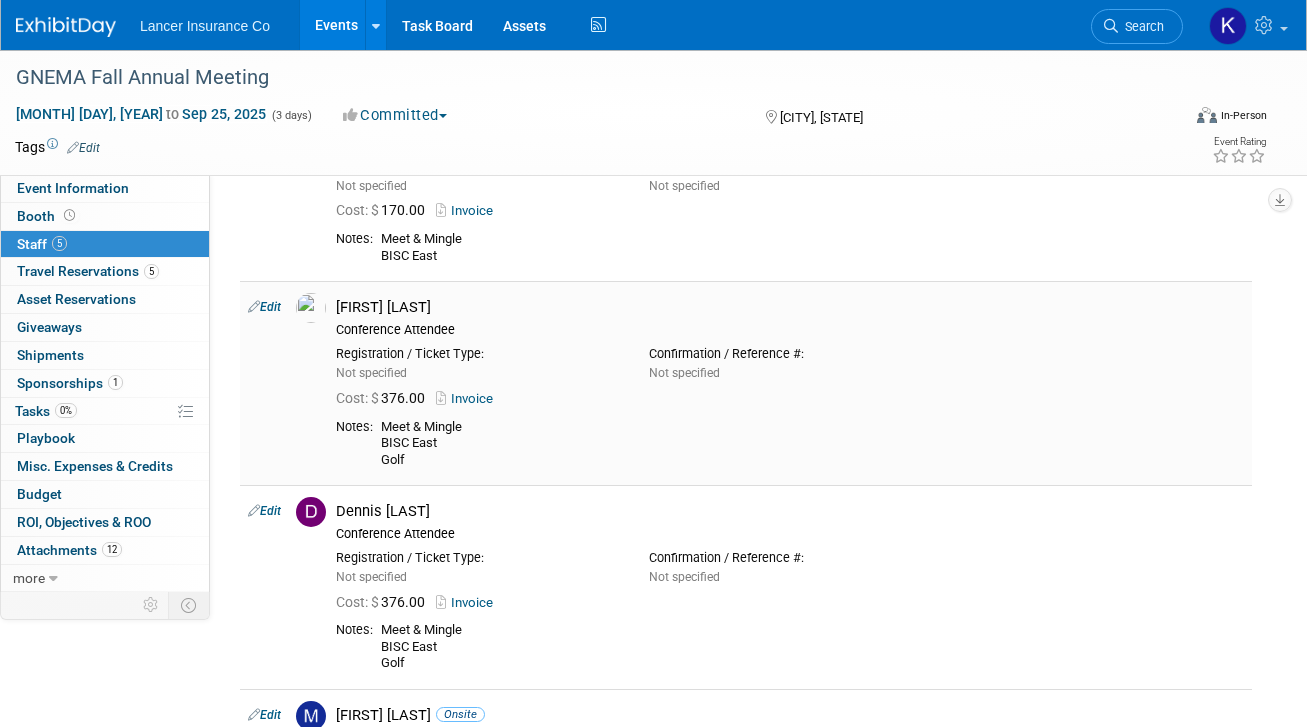 scroll, scrollTop: 114, scrollLeft: 0, axis: vertical 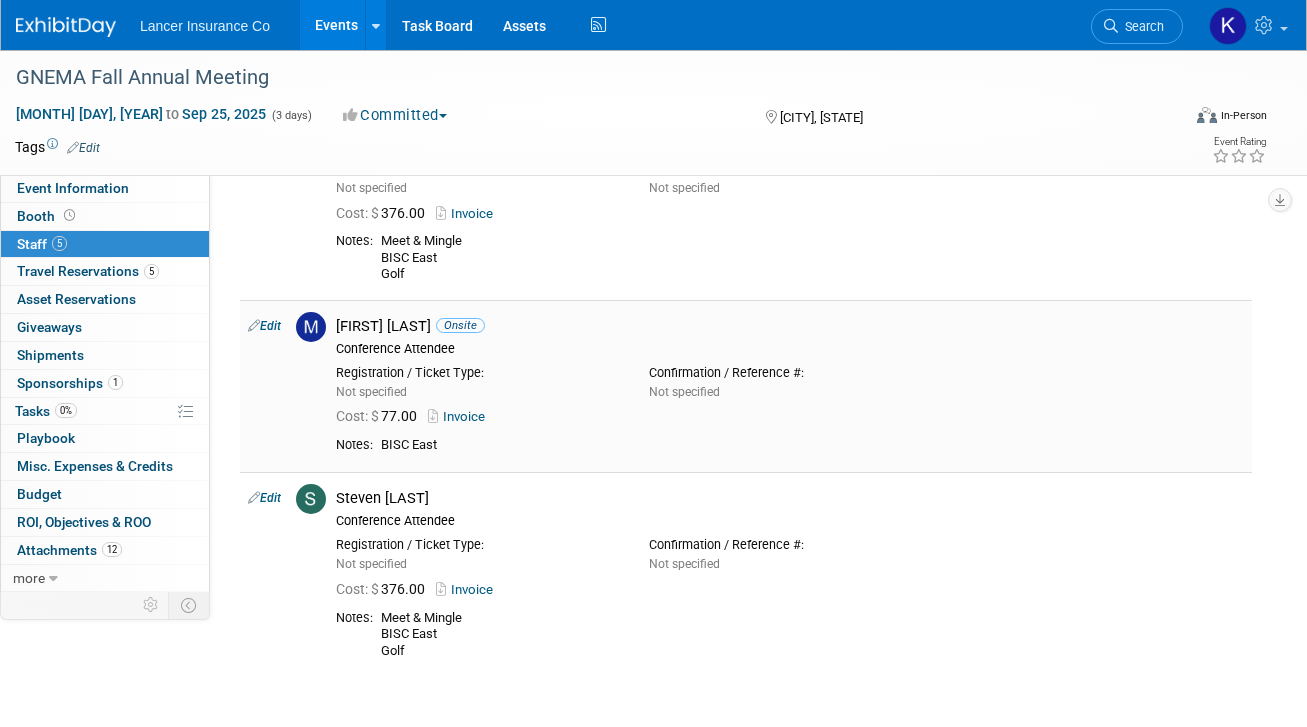 drag, startPoint x: 431, startPoint y: 326, endPoint x: 339, endPoint y: 324, distance: 92.021736 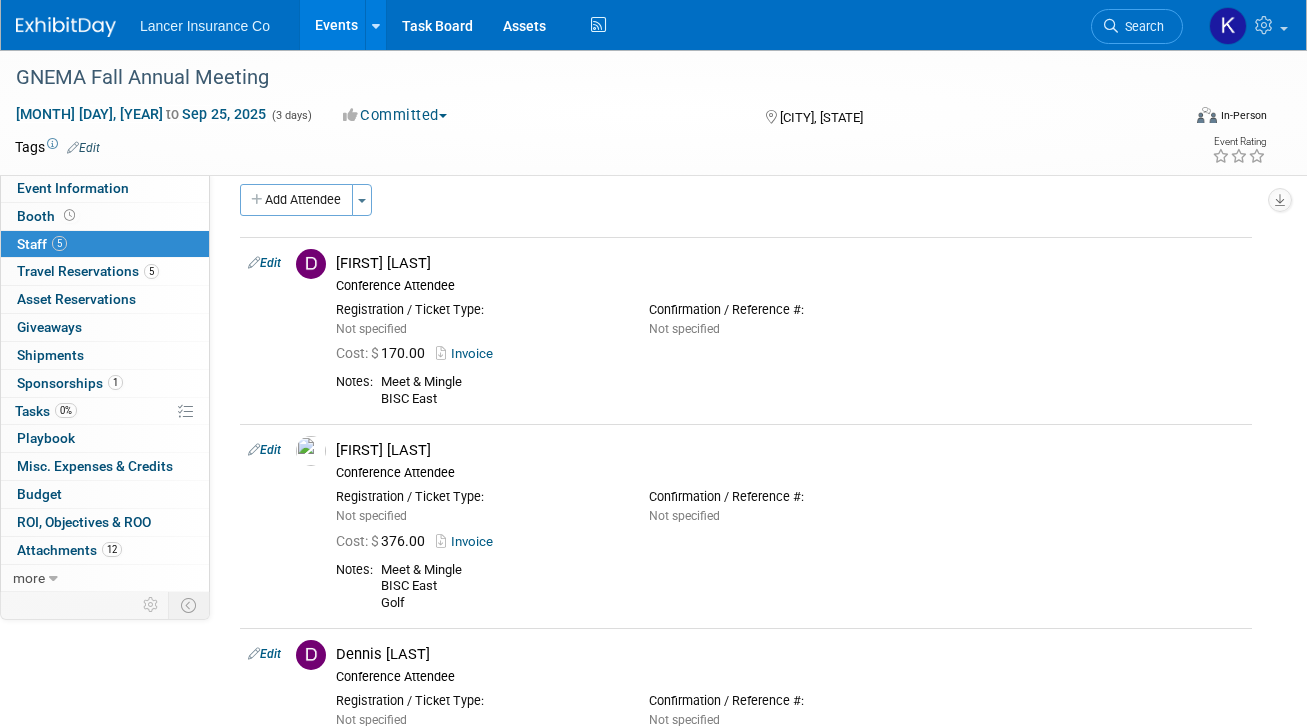 scroll, scrollTop: 0, scrollLeft: 0, axis: both 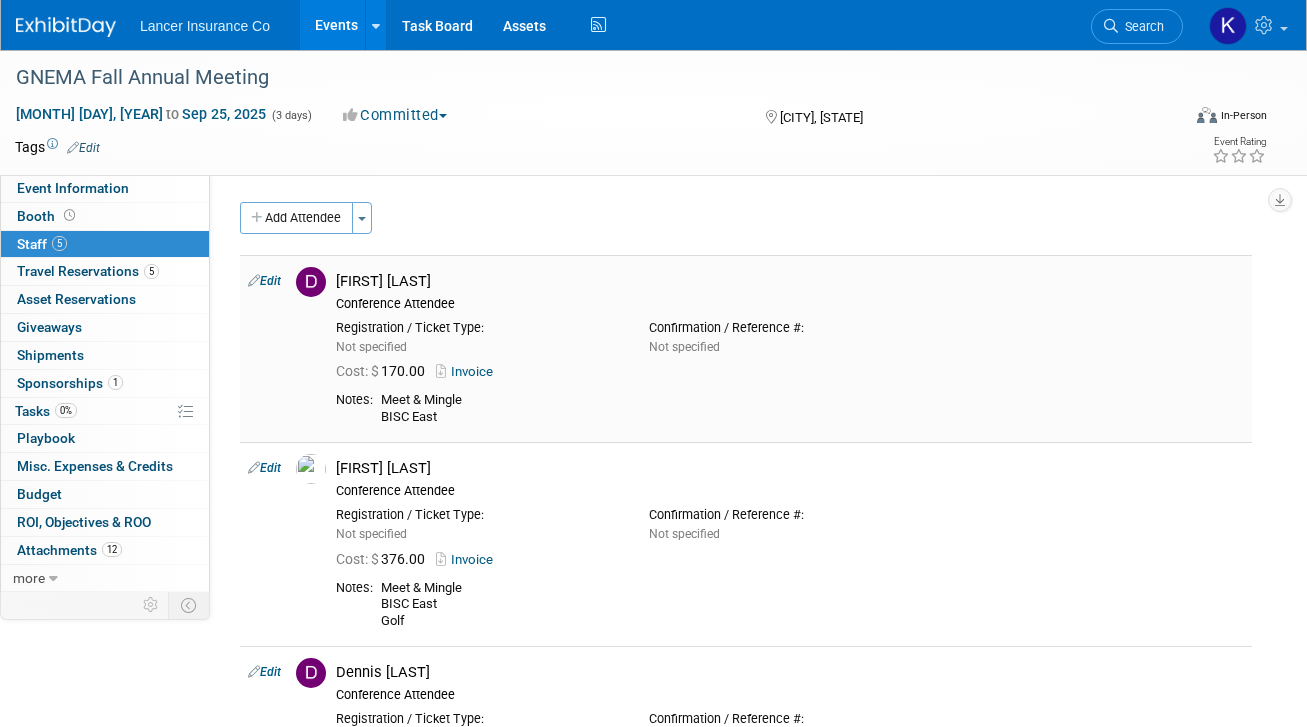 drag, startPoint x: 422, startPoint y: 278, endPoint x: 340, endPoint y: 279, distance: 82.006096 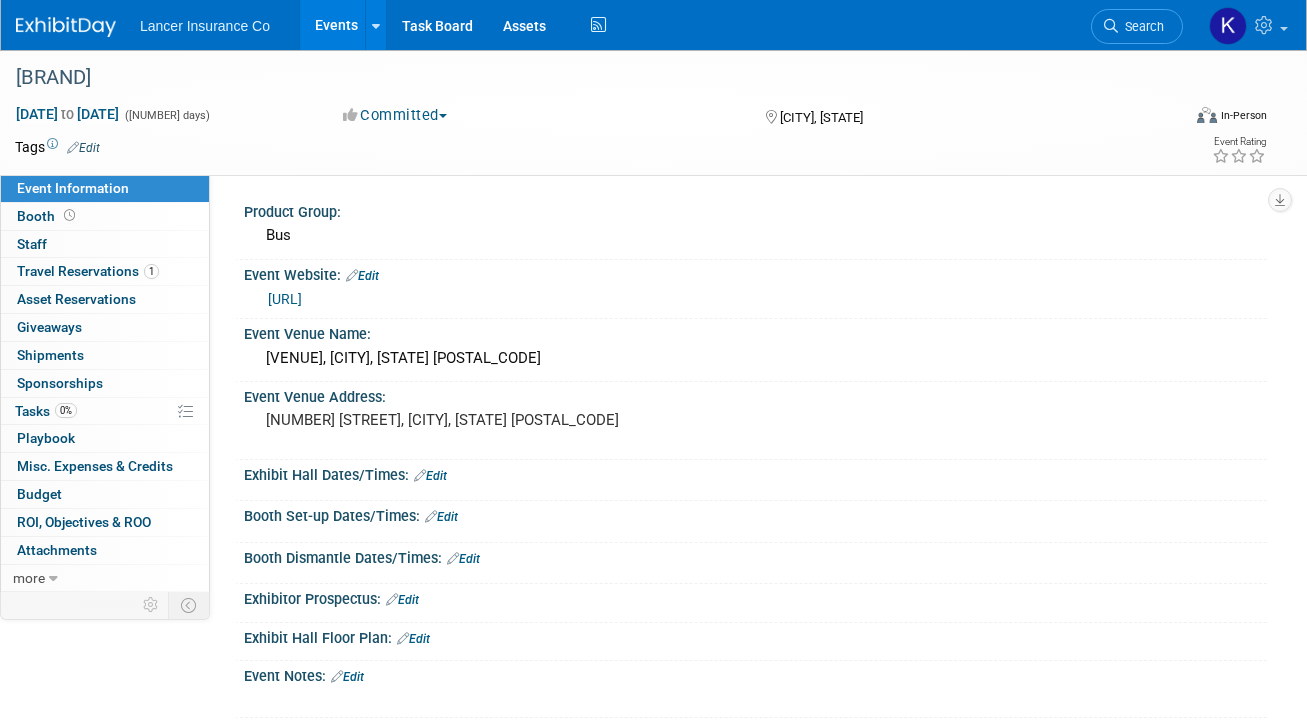 scroll, scrollTop: 0, scrollLeft: 0, axis: both 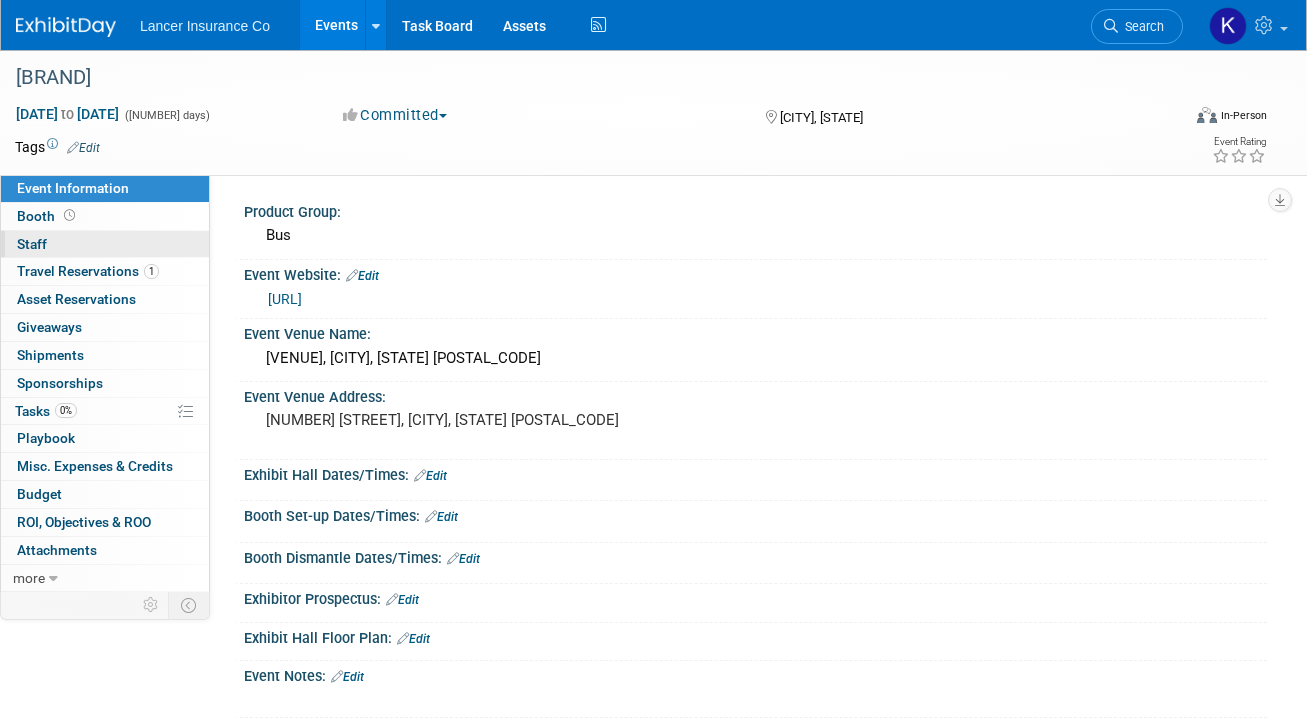 click on "0
Staff 0" at bounding box center [105, 244] 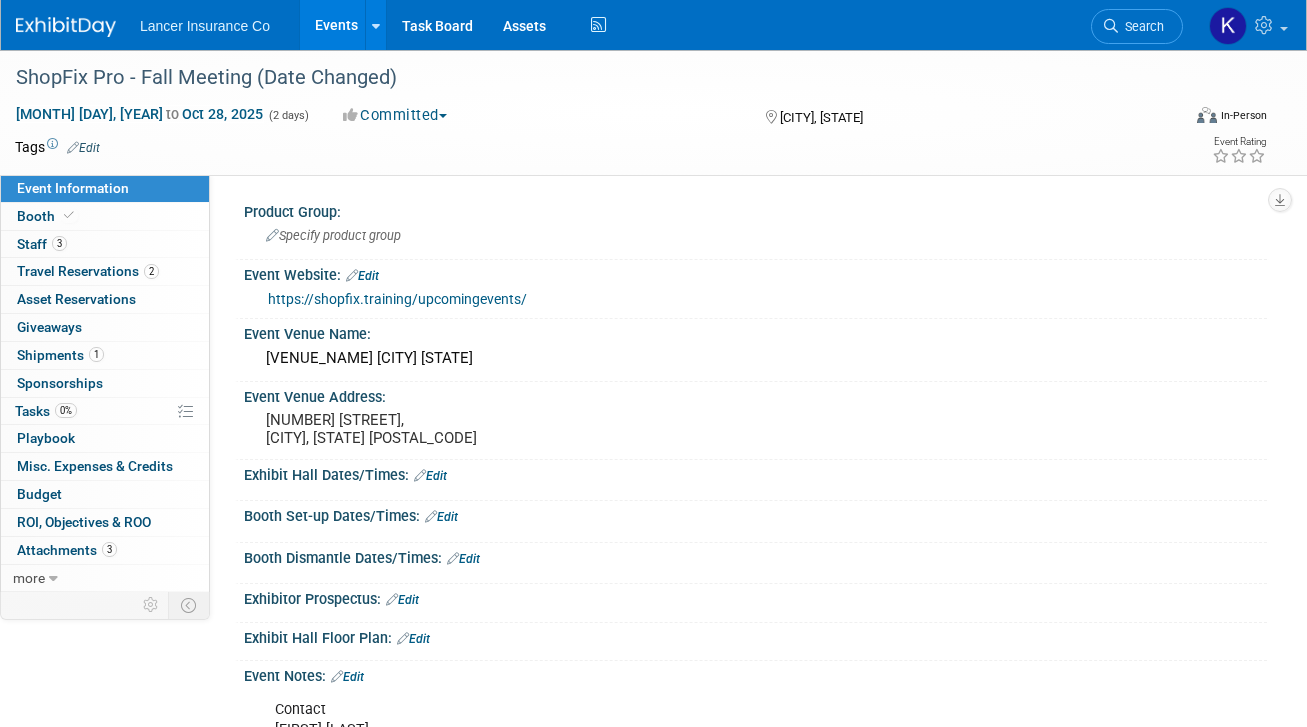 scroll, scrollTop: 0, scrollLeft: 0, axis: both 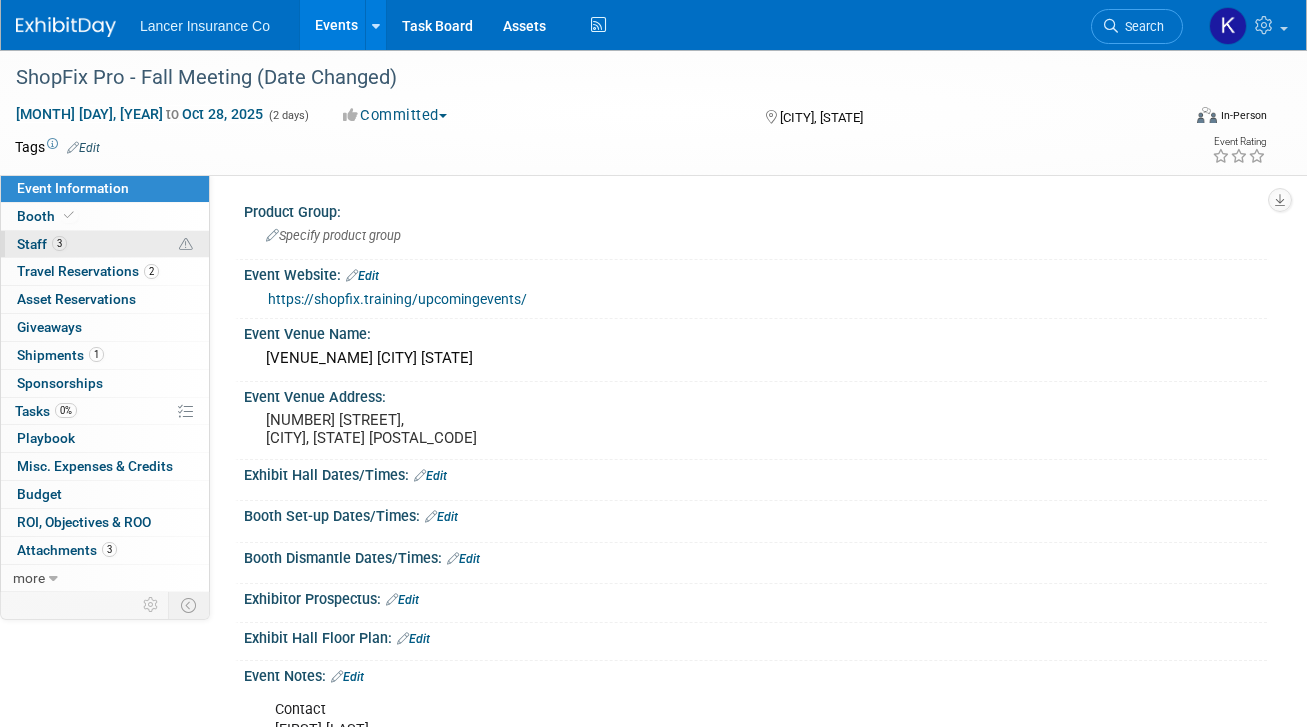click on "Staff 3" at bounding box center [42, 244] 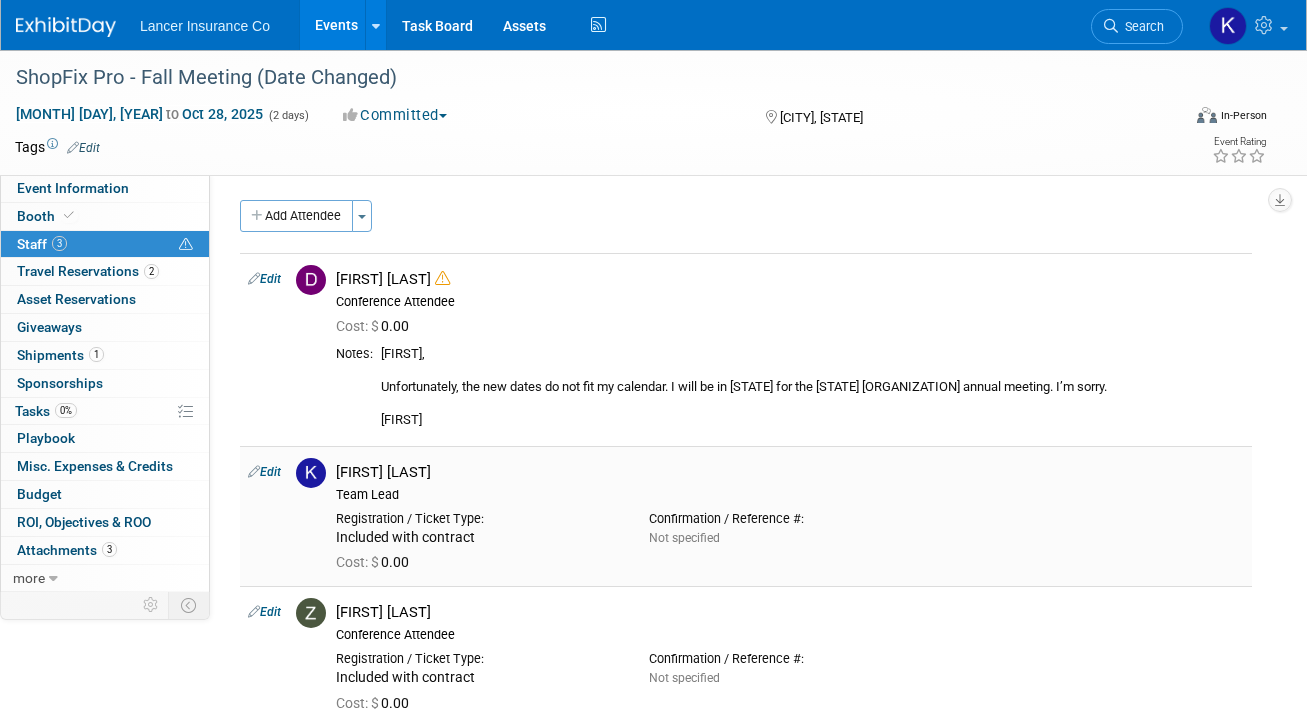 scroll, scrollTop: 0, scrollLeft: 0, axis: both 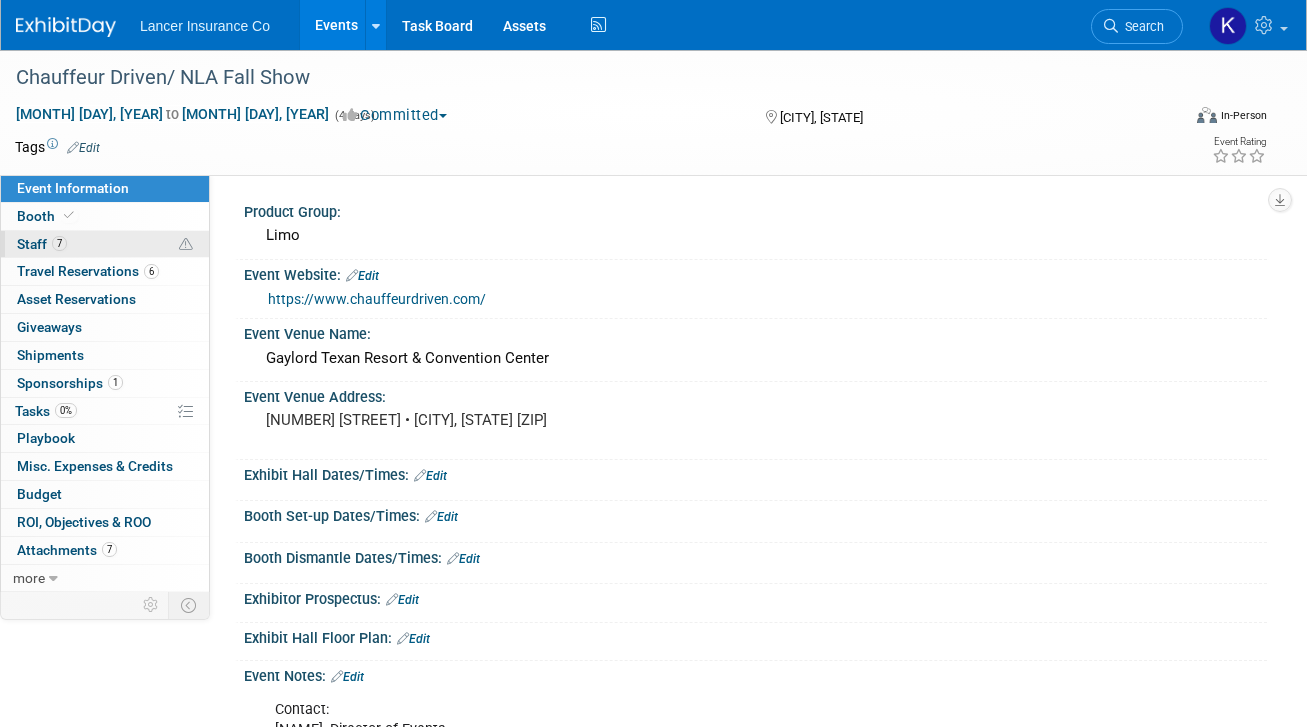 click on "Staff 7" at bounding box center [42, 244] 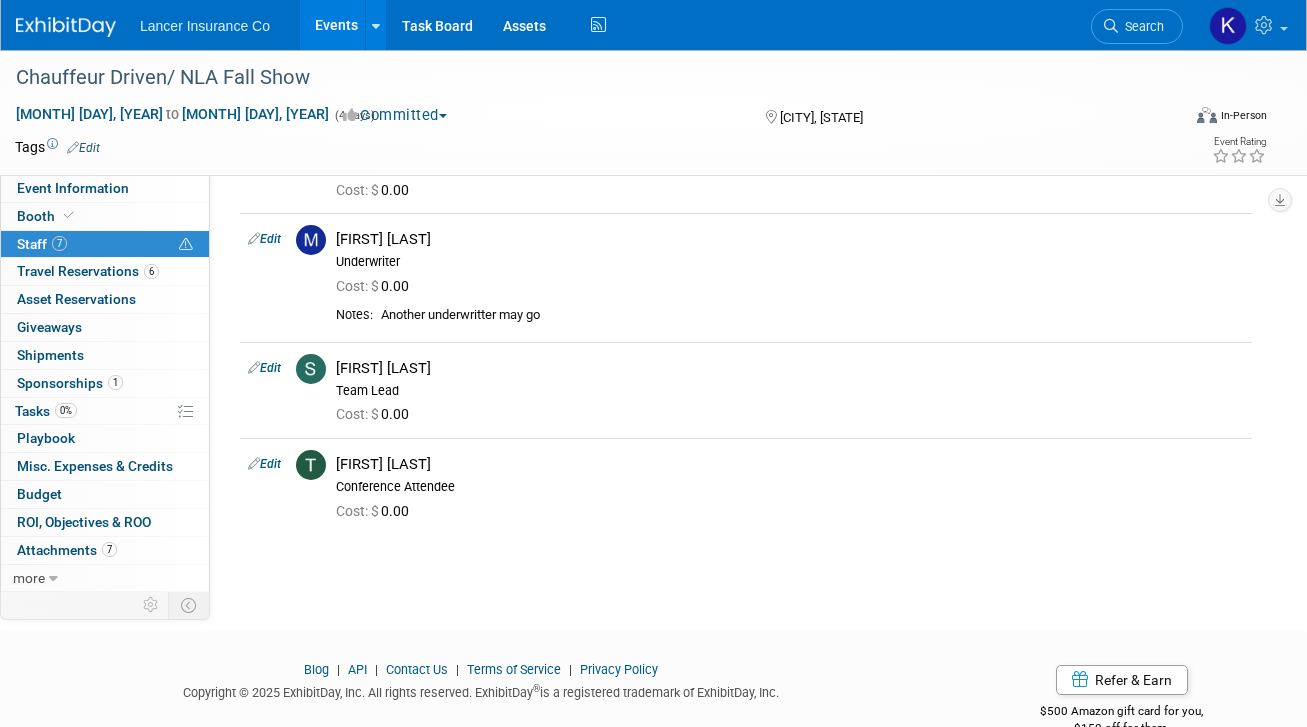 scroll, scrollTop: 483, scrollLeft: 0, axis: vertical 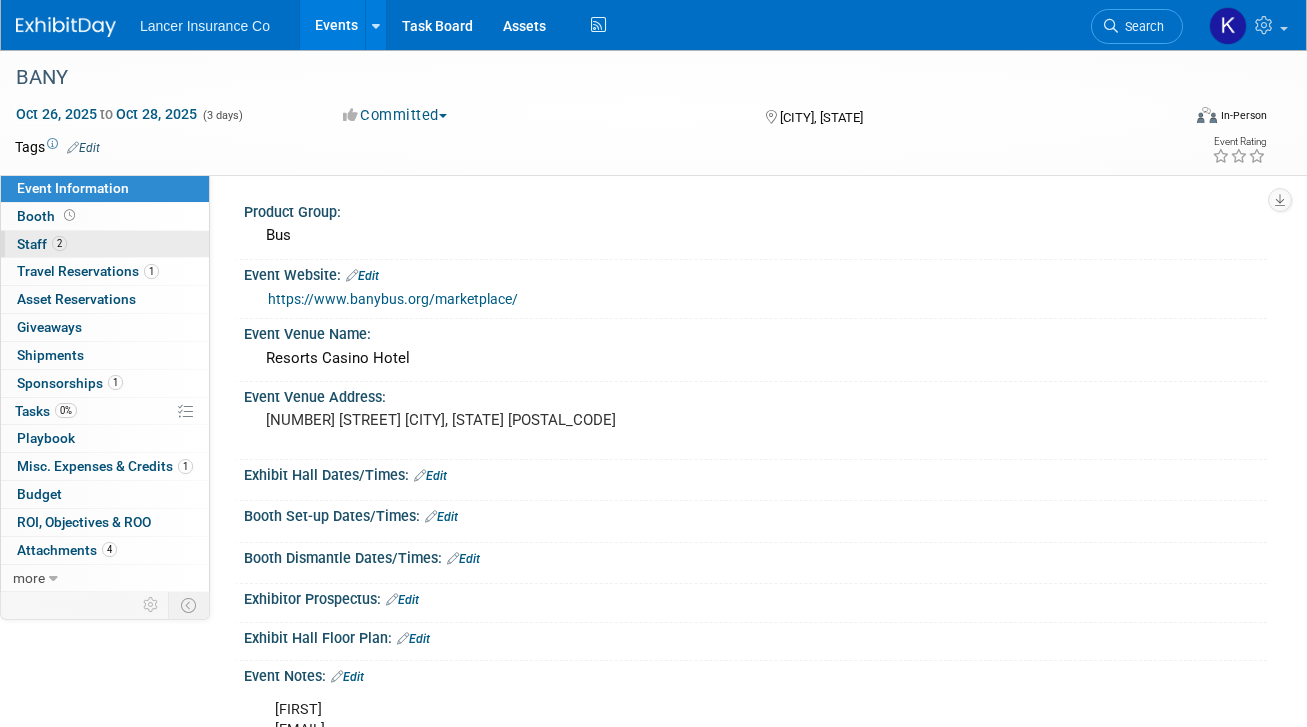 click on "Staff 2" at bounding box center (42, 244) 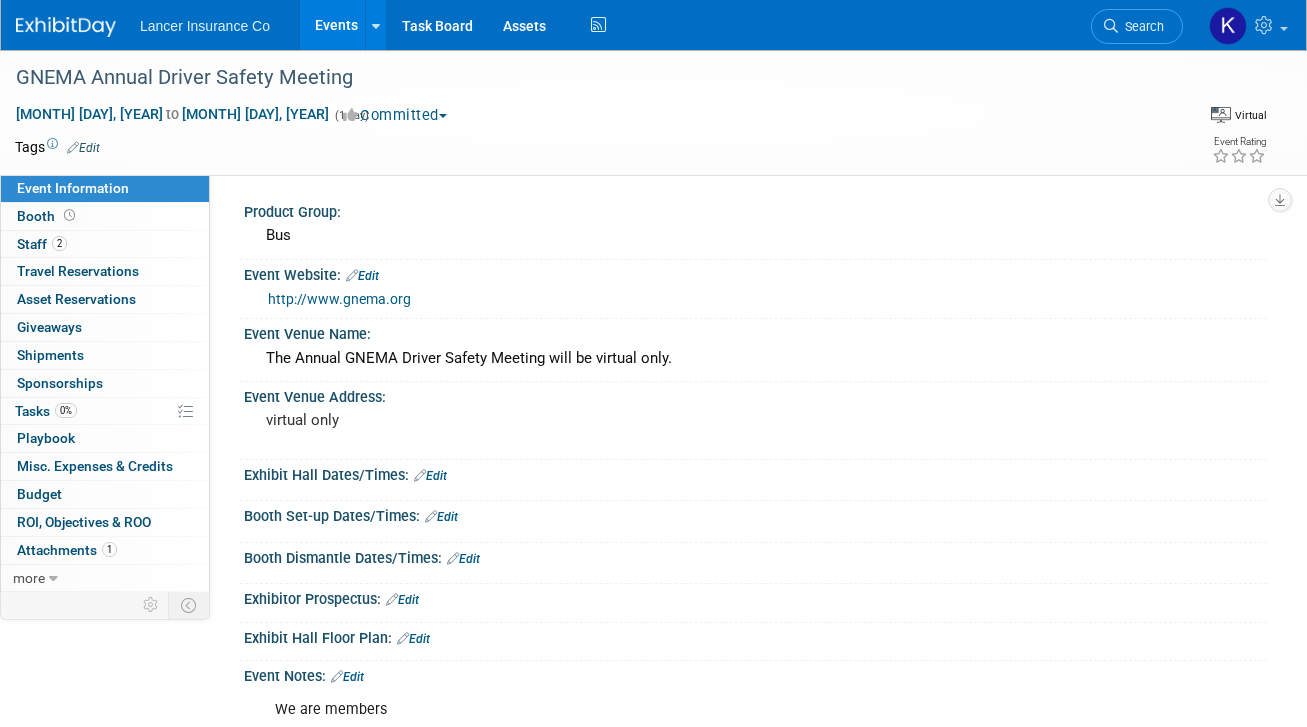 scroll, scrollTop: 0, scrollLeft: 0, axis: both 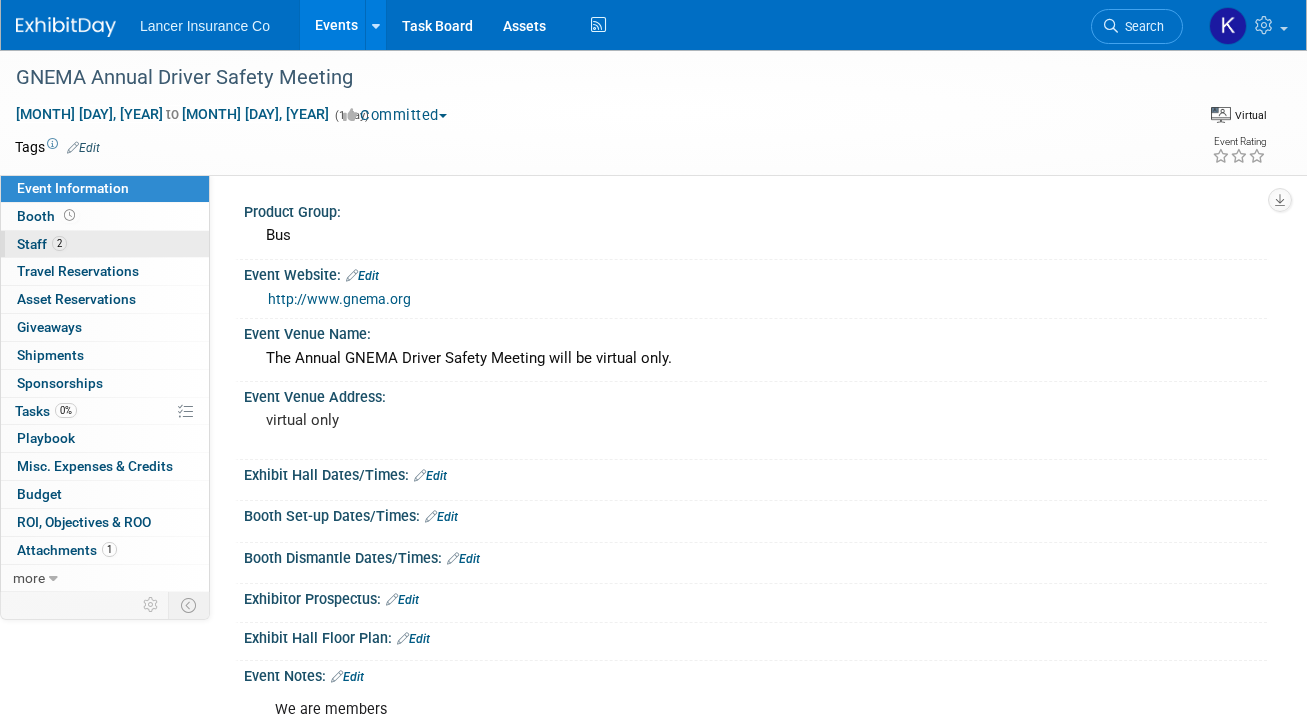 click on "2
Staff 2" at bounding box center [105, 244] 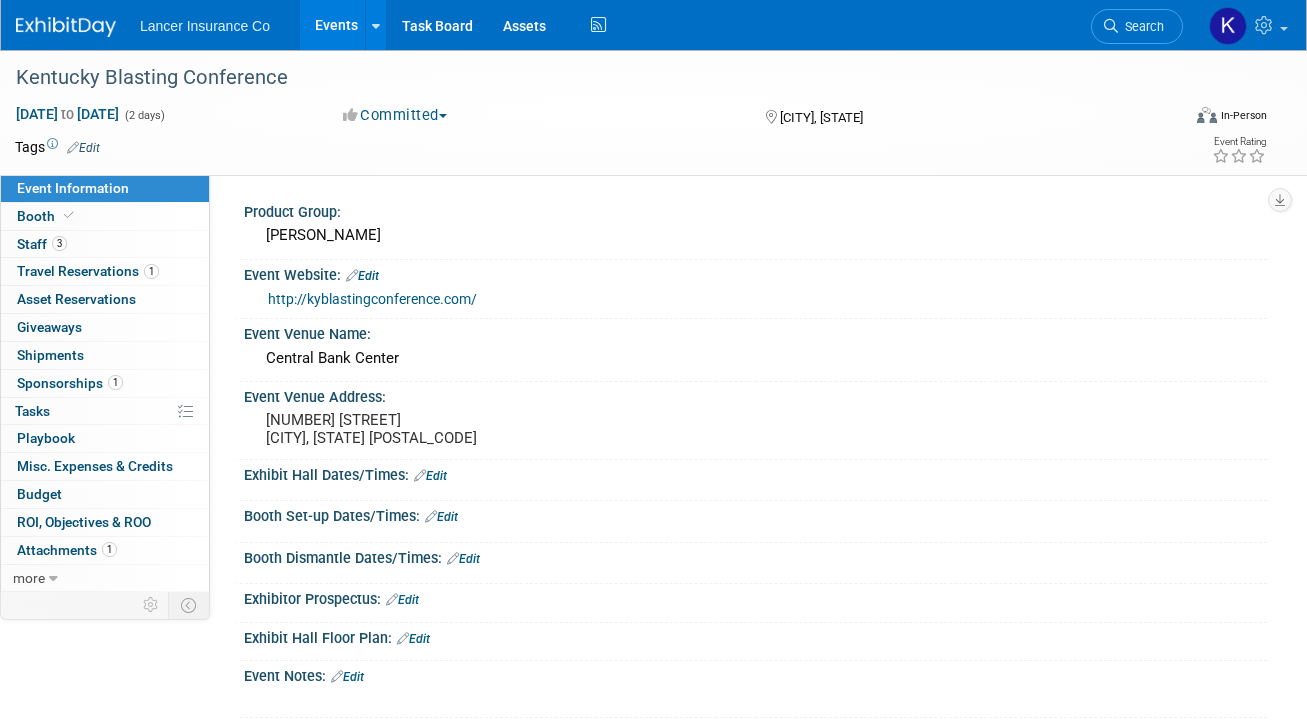 scroll, scrollTop: 0, scrollLeft: 0, axis: both 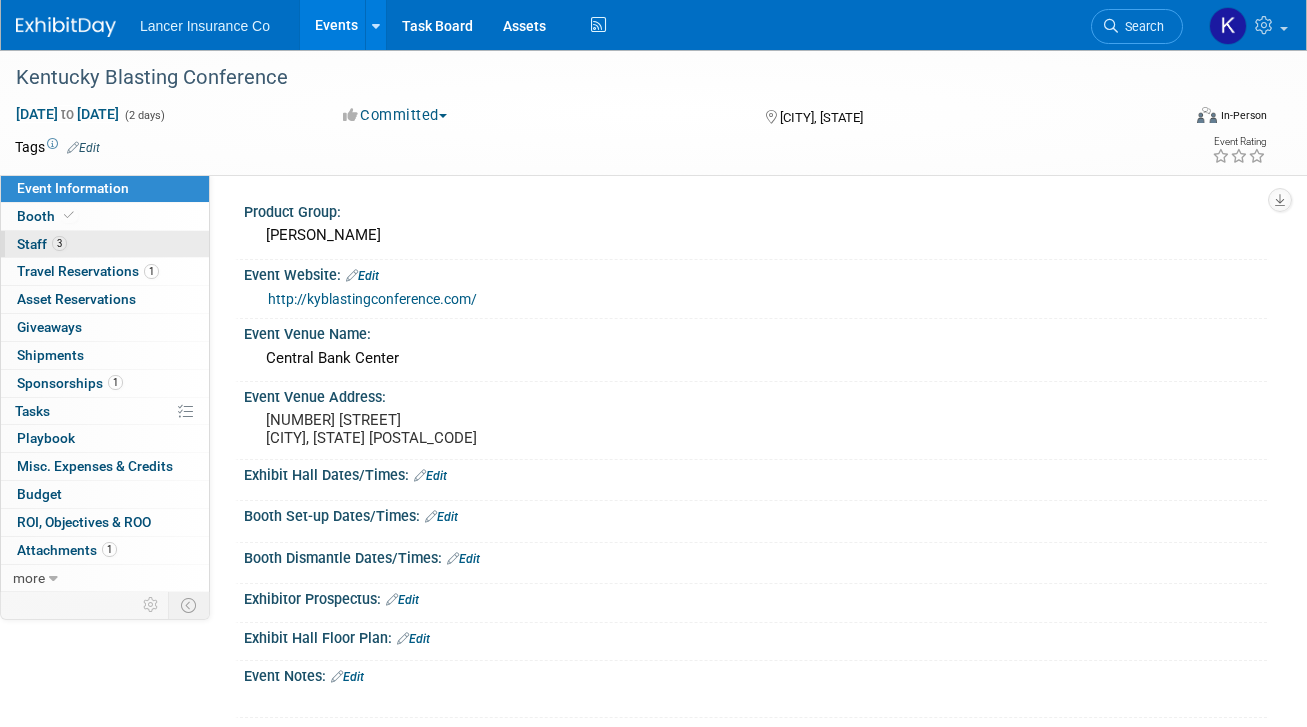 click on "Staff 3" at bounding box center (42, 244) 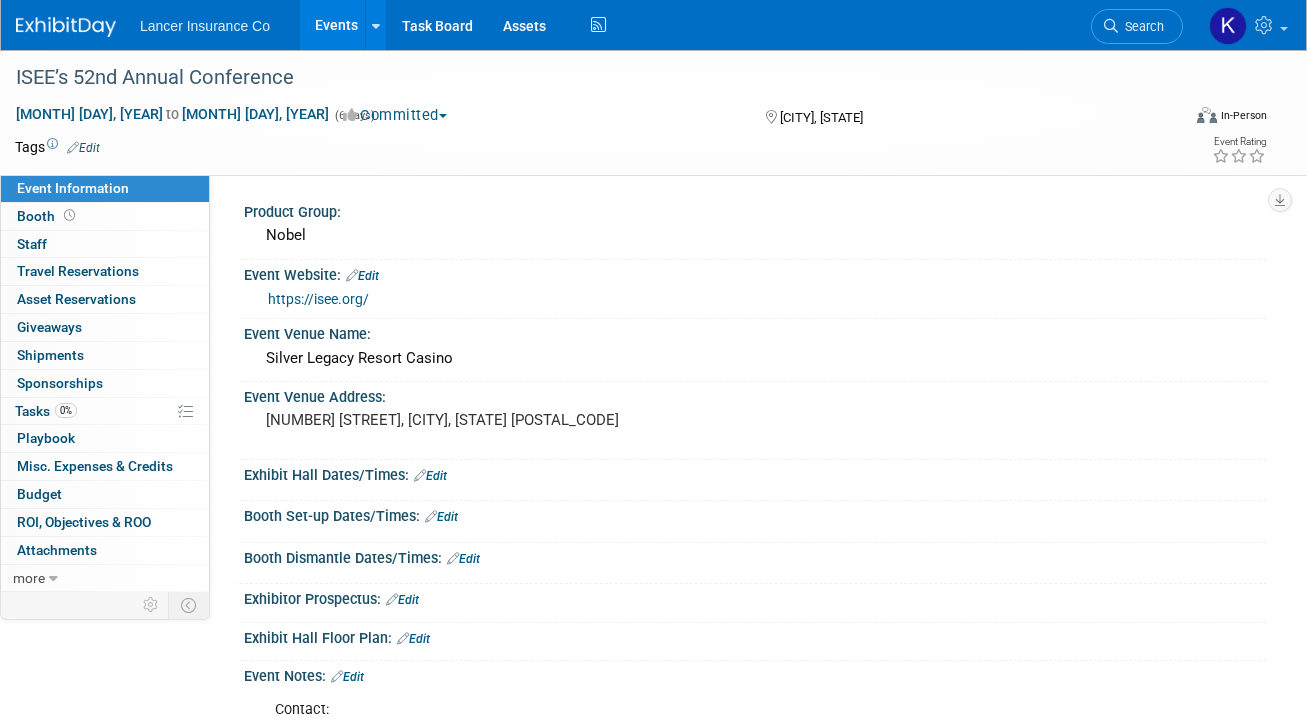 scroll, scrollTop: 0, scrollLeft: 0, axis: both 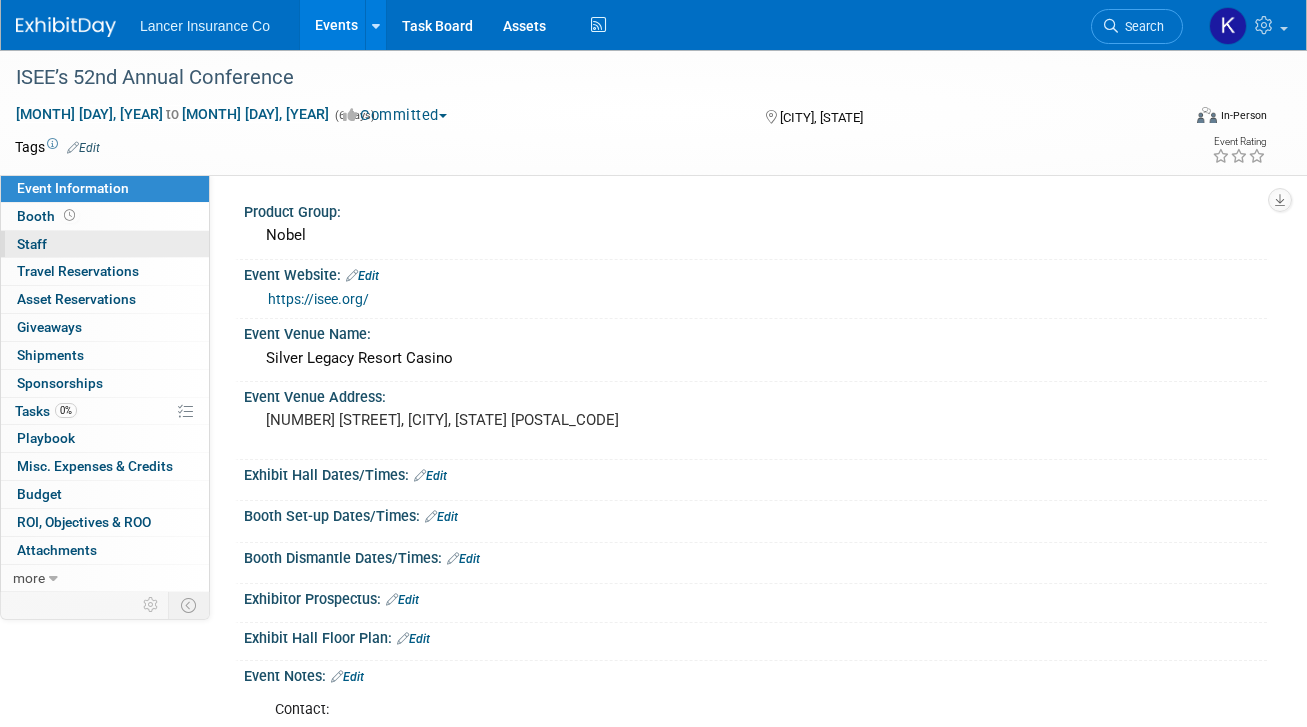 click on "Staff 0" at bounding box center (32, 244) 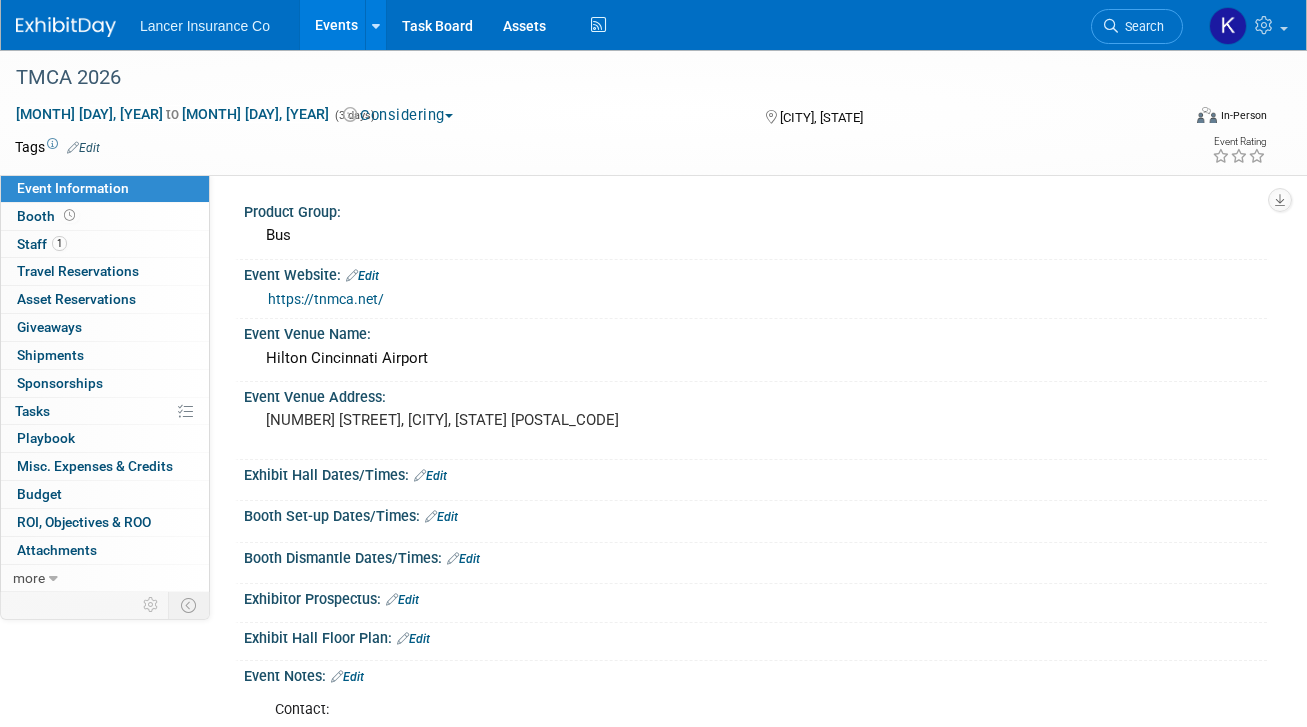 scroll, scrollTop: 0, scrollLeft: 0, axis: both 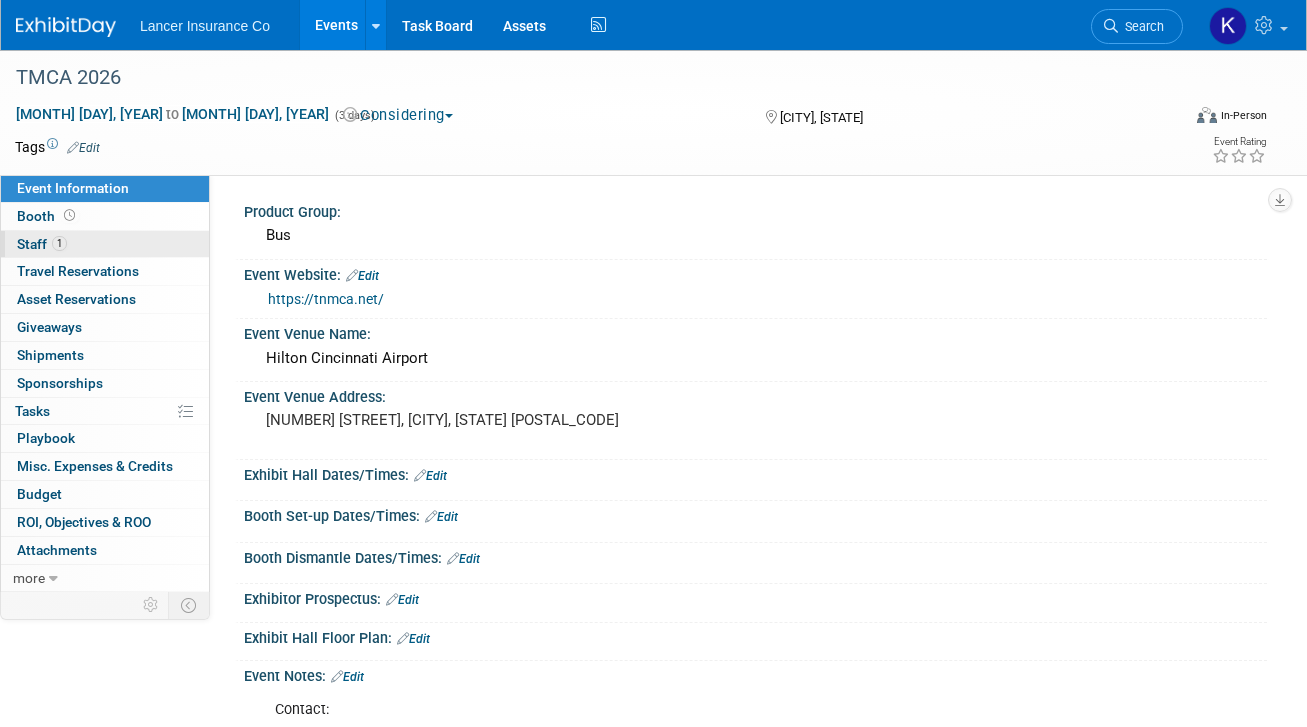 click on "Staff 1" at bounding box center [42, 244] 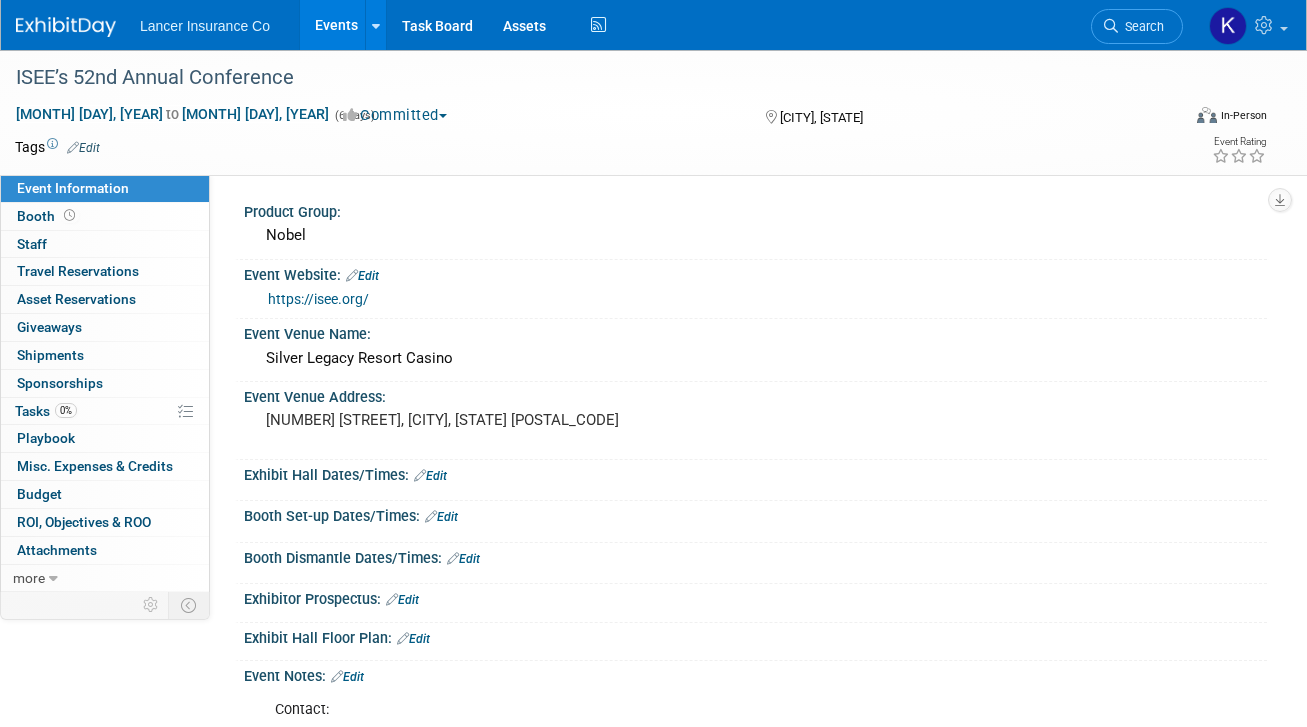 scroll, scrollTop: 0, scrollLeft: 0, axis: both 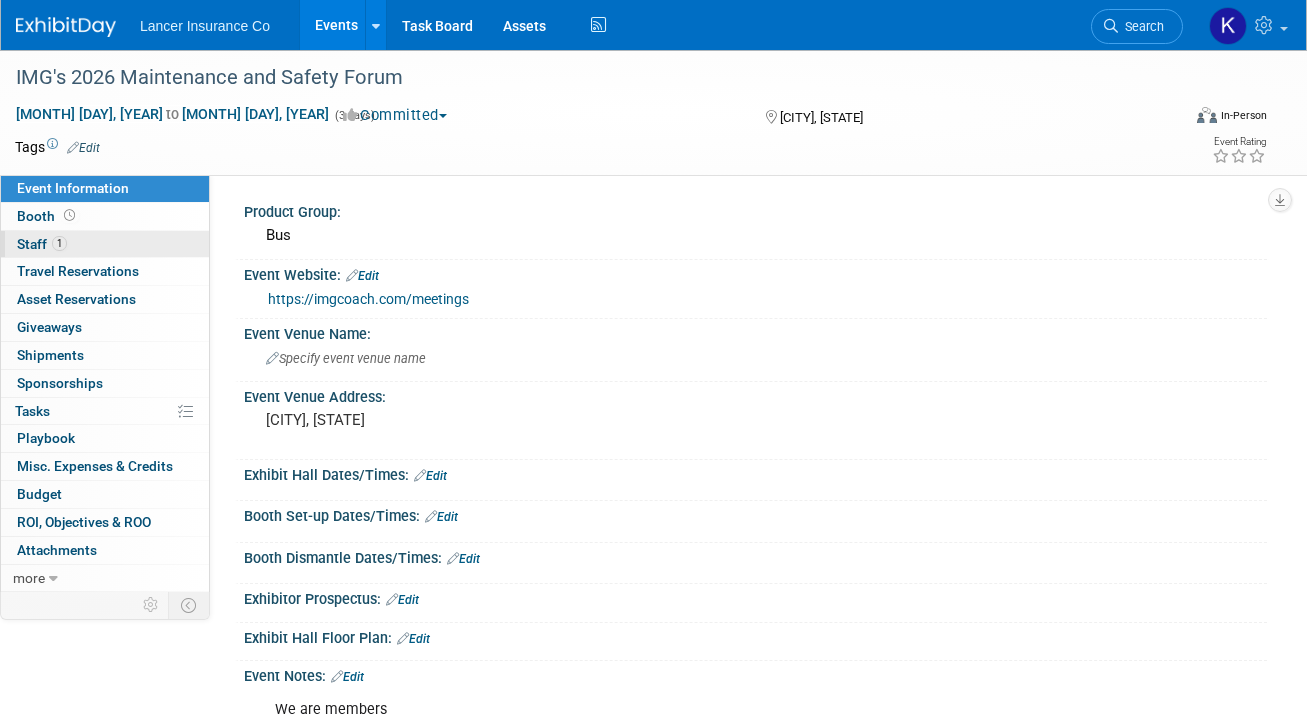 click on "Staff 1" at bounding box center (42, 244) 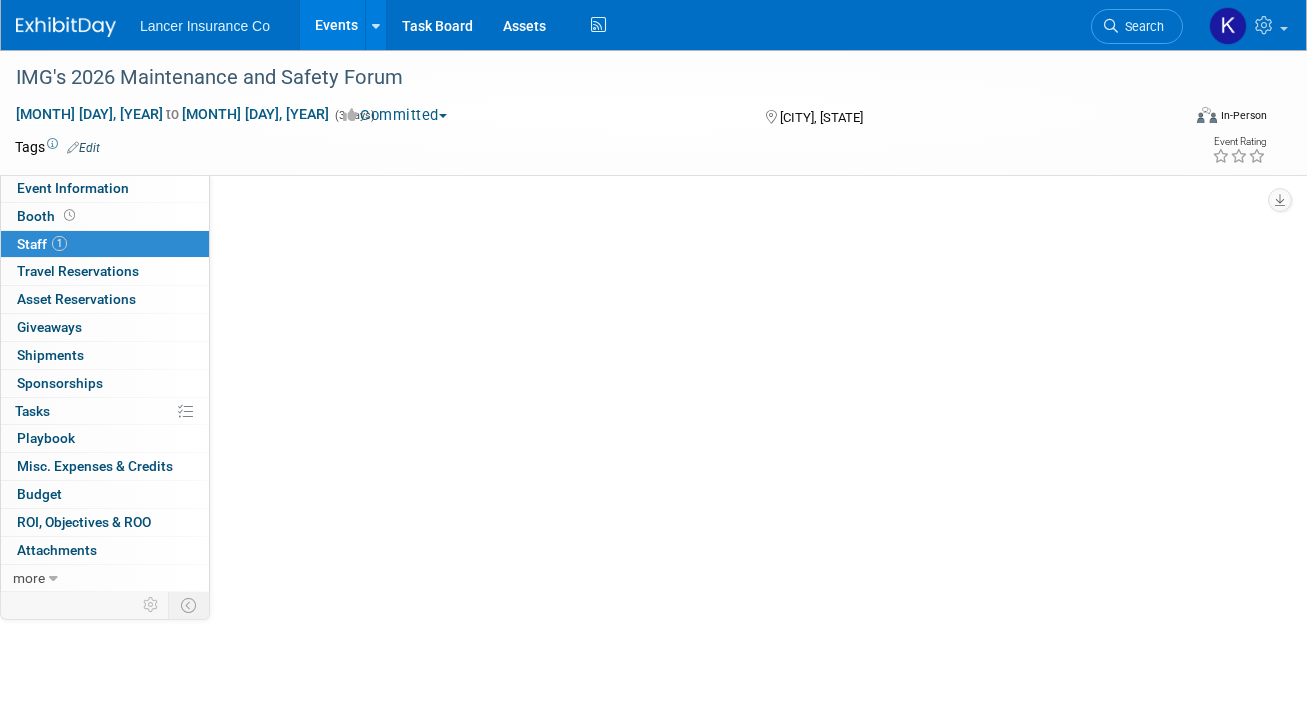 scroll, scrollTop: 4, scrollLeft: 0, axis: vertical 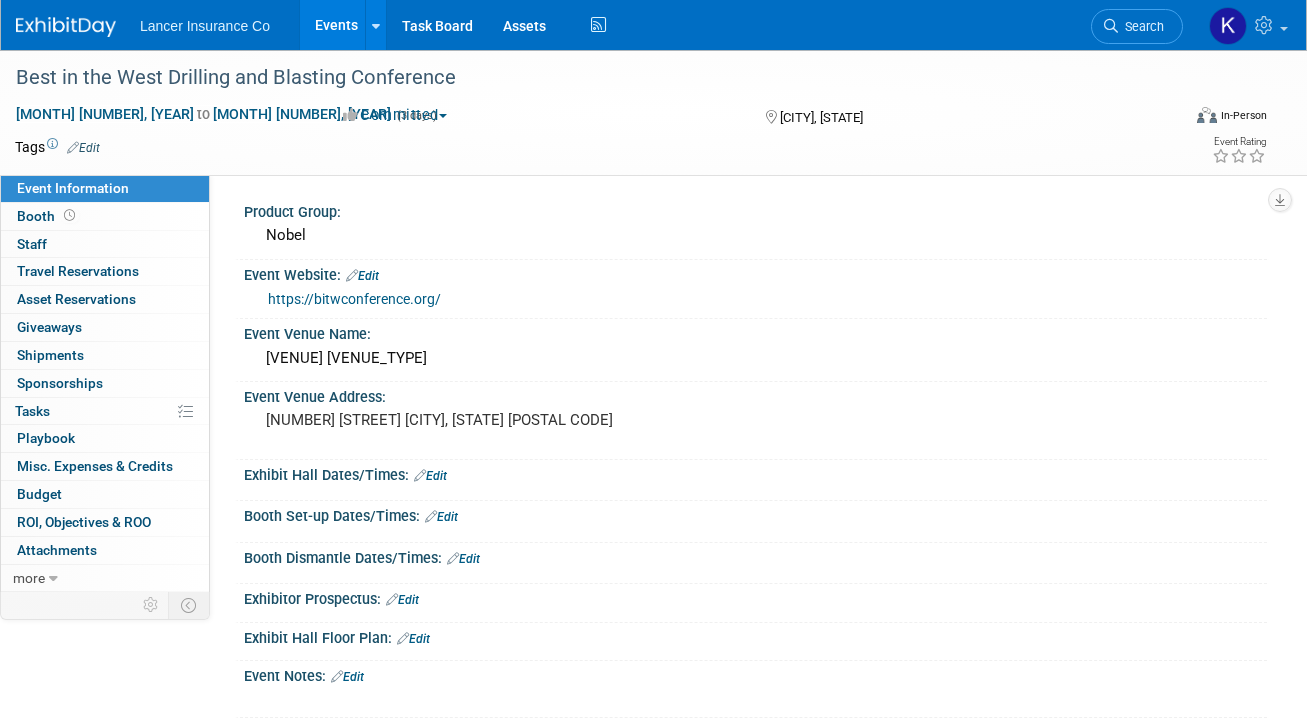 click on "https://bitwconference.org/" at bounding box center (354, 299) 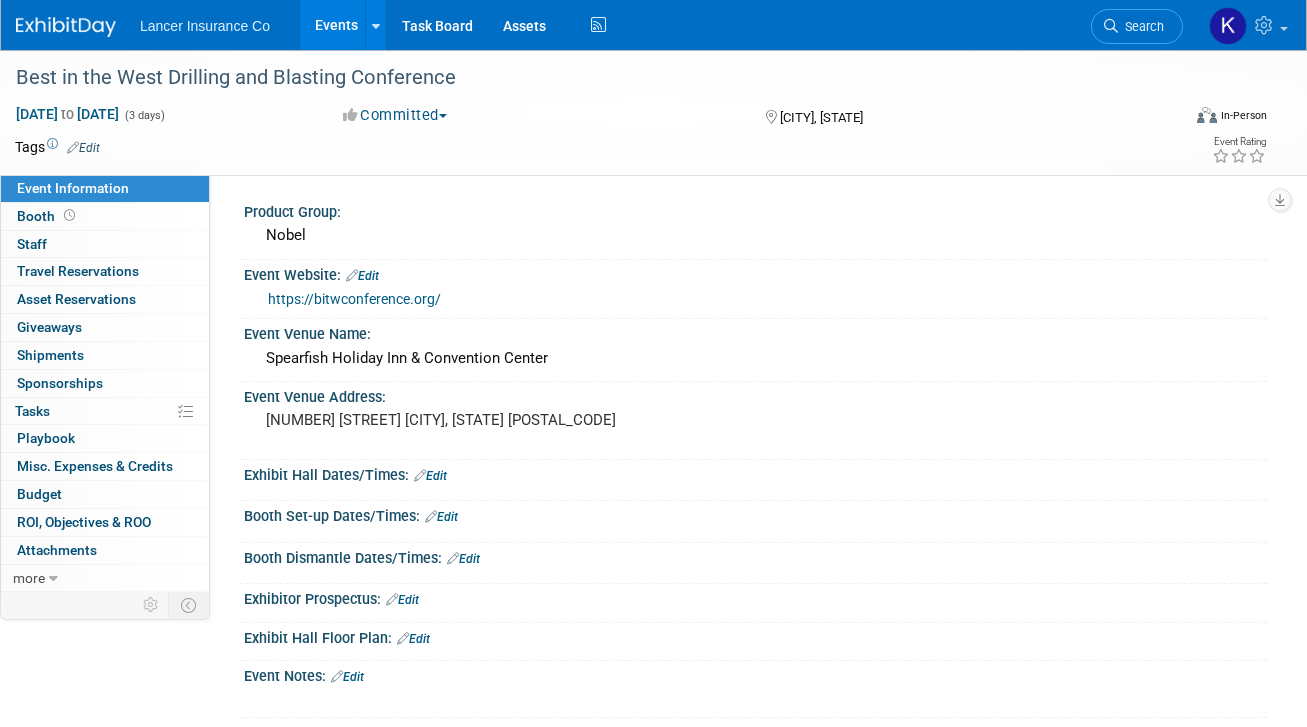 scroll, scrollTop: 0, scrollLeft: 0, axis: both 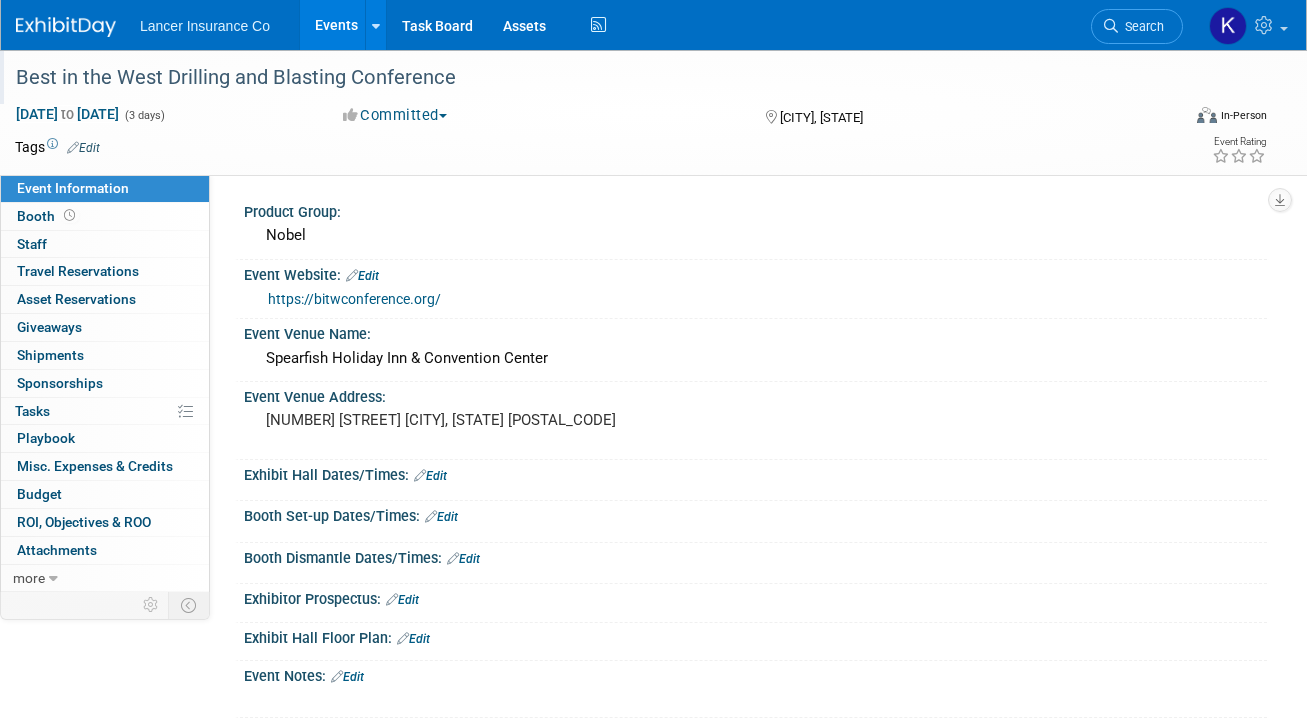 drag, startPoint x: 475, startPoint y: 75, endPoint x: 65, endPoint y: 63, distance: 410.17557 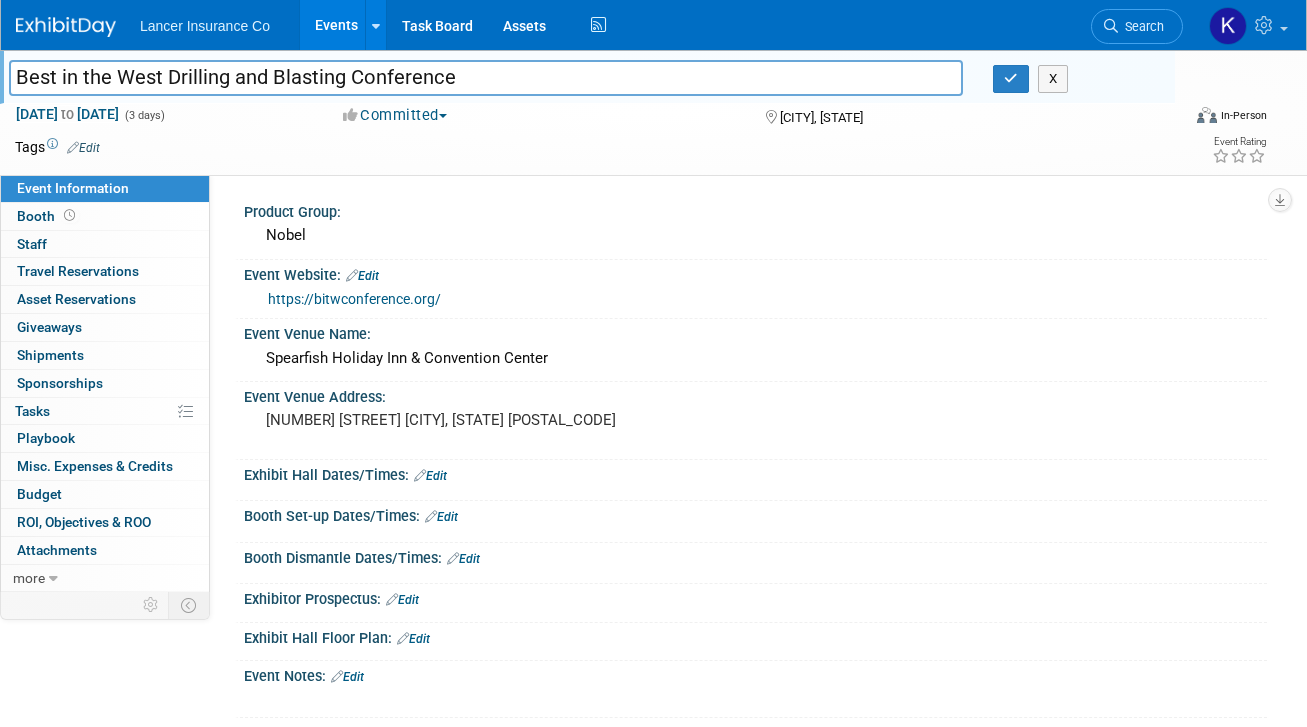 click on "[DATE] to [DATE]
(3 days)
[DATE] to [DATE]
[CITY], [STATE]
Virtual
In-Person
Hybrid
<img src="https://www.exhibitday.com/Images/Format-Virtual.png" style="width: 22px; height: 18px; margin-top: 2px; margin-bottom: 2px; margin-left: 2px; filter: Grayscale(70%); opacity: 0.9;" />   Virtual
<img src="https://www.exhibitday.com/Images/Format-InPerson.png" style="width: 22px; height: 18px; margin-top: 2px; margin-bottom: 2px; margin-left: 2px; filter: Grayscale(70%); opacity: 0.9;" />   In-Person
<img src="https://www.exhibitday.com/Images/Format-Hybrid.png" style="width: 22px; height: 18px; margin-top: 2px; margin-bottom: 2px; margin-left: 2px; filter: Grayscale(70%); opacity: 0.9;" />   Hybrid" at bounding box center (641, 119) 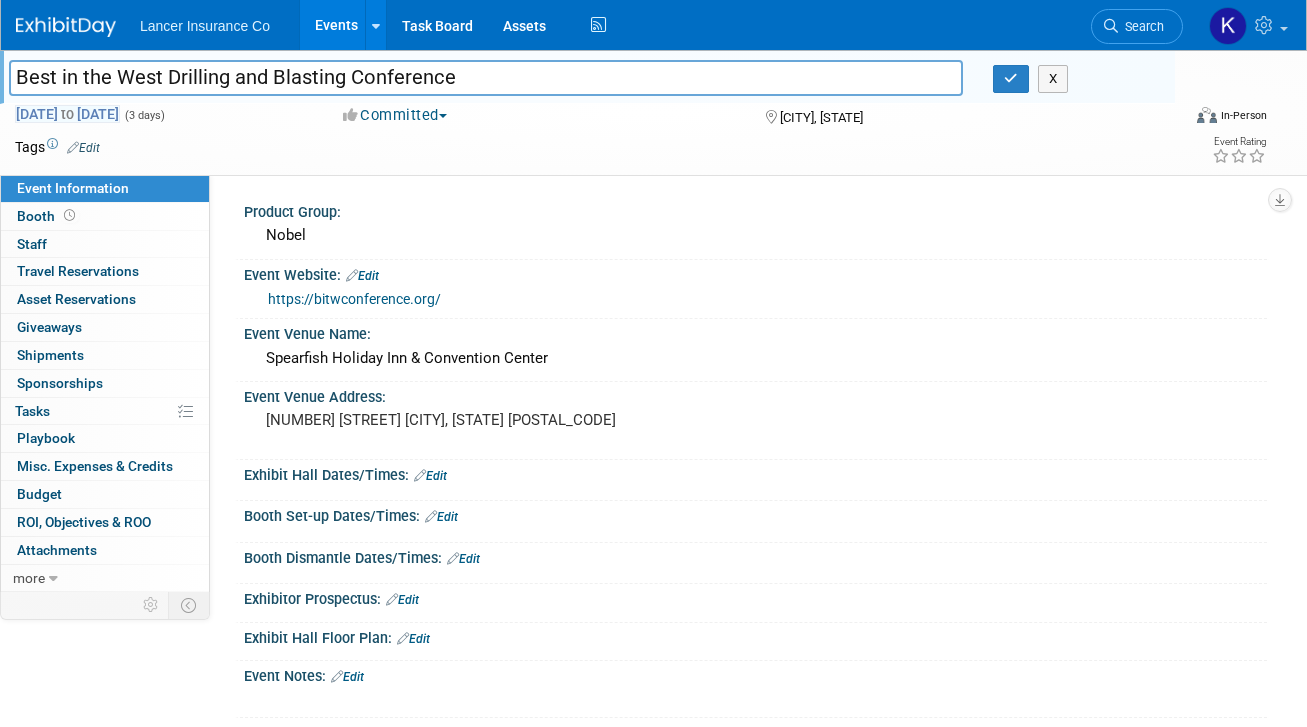 copy on "[DATE] to [DATE]" 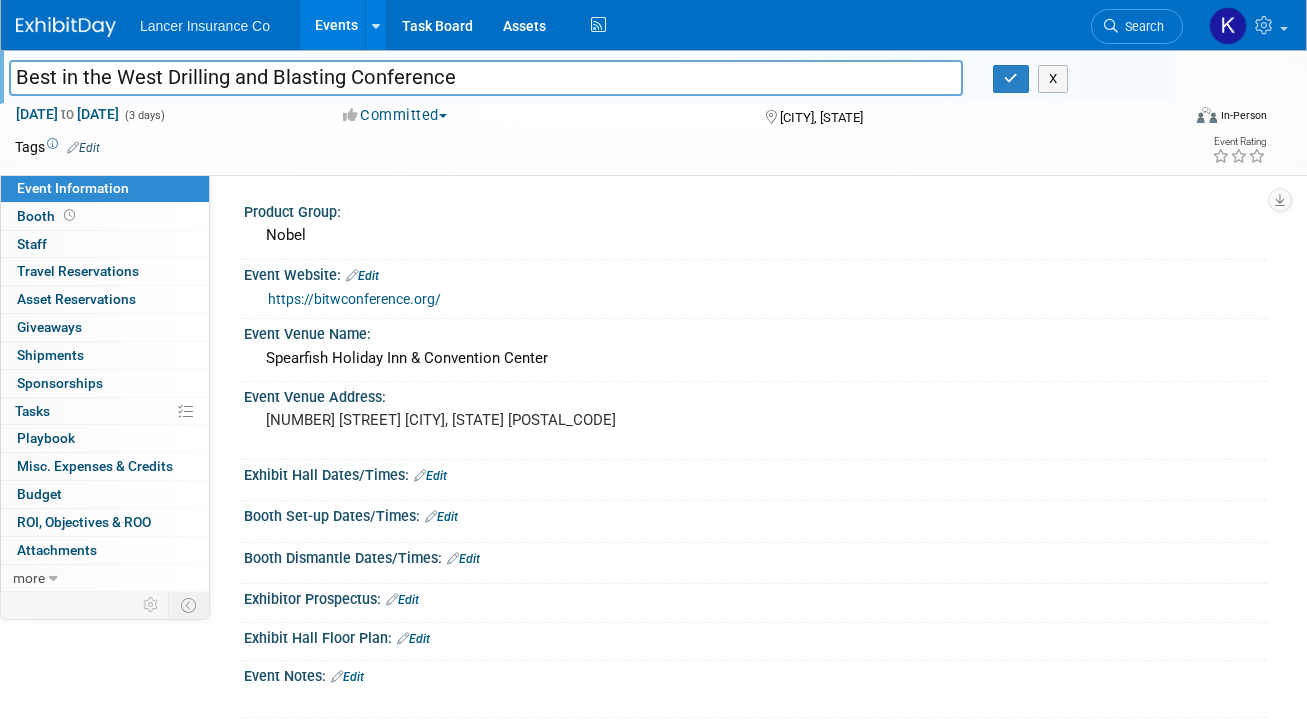 drag, startPoint x: 427, startPoint y: 77, endPoint x: 79, endPoint y: 59, distance: 348.4652 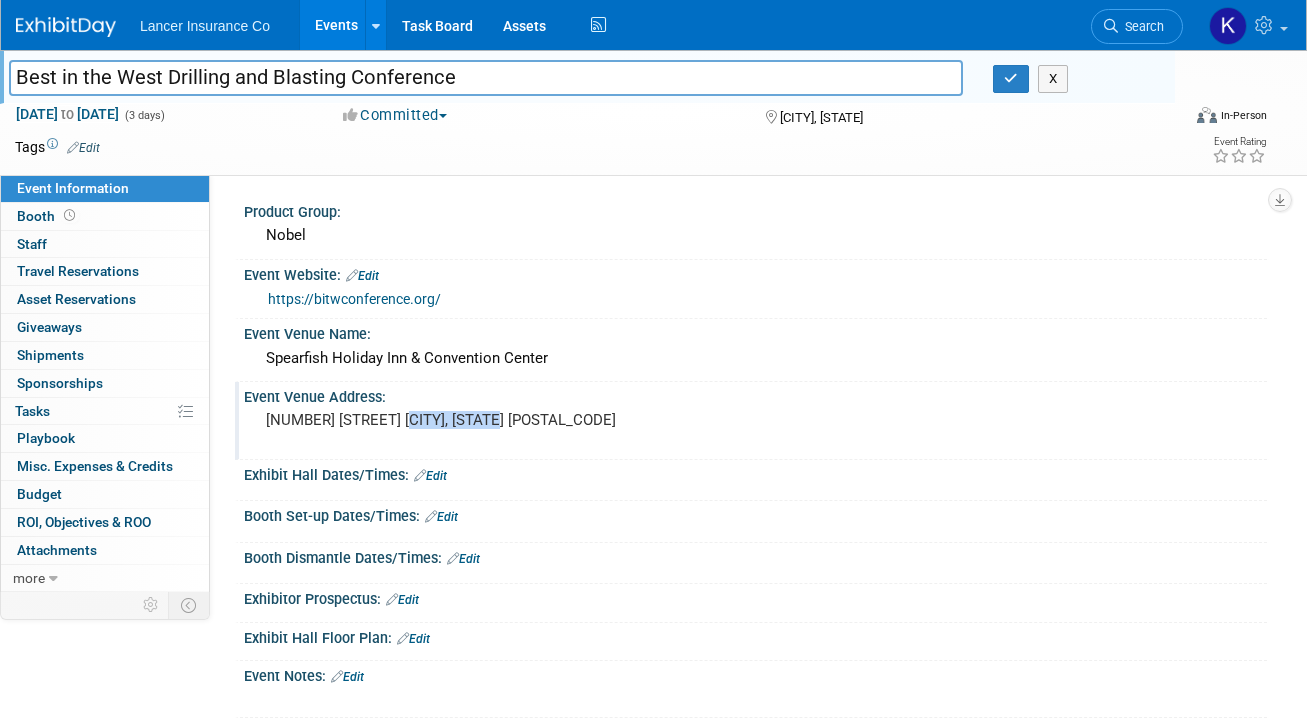 drag, startPoint x: 475, startPoint y: 421, endPoint x: 392, endPoint y: 418, distance: 83.0542 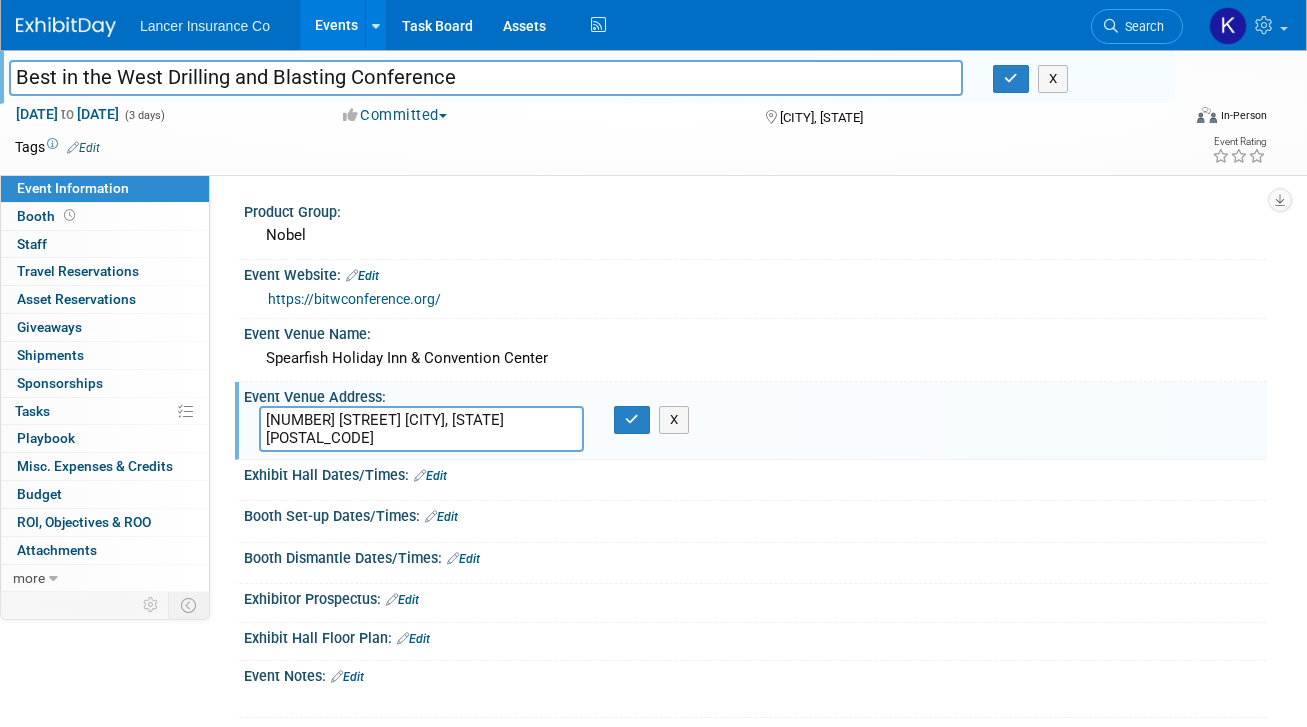 drag, startPoint x: 390, startPoint y: 420, endPoint x: 477, endPoint y: 420, distance: 87 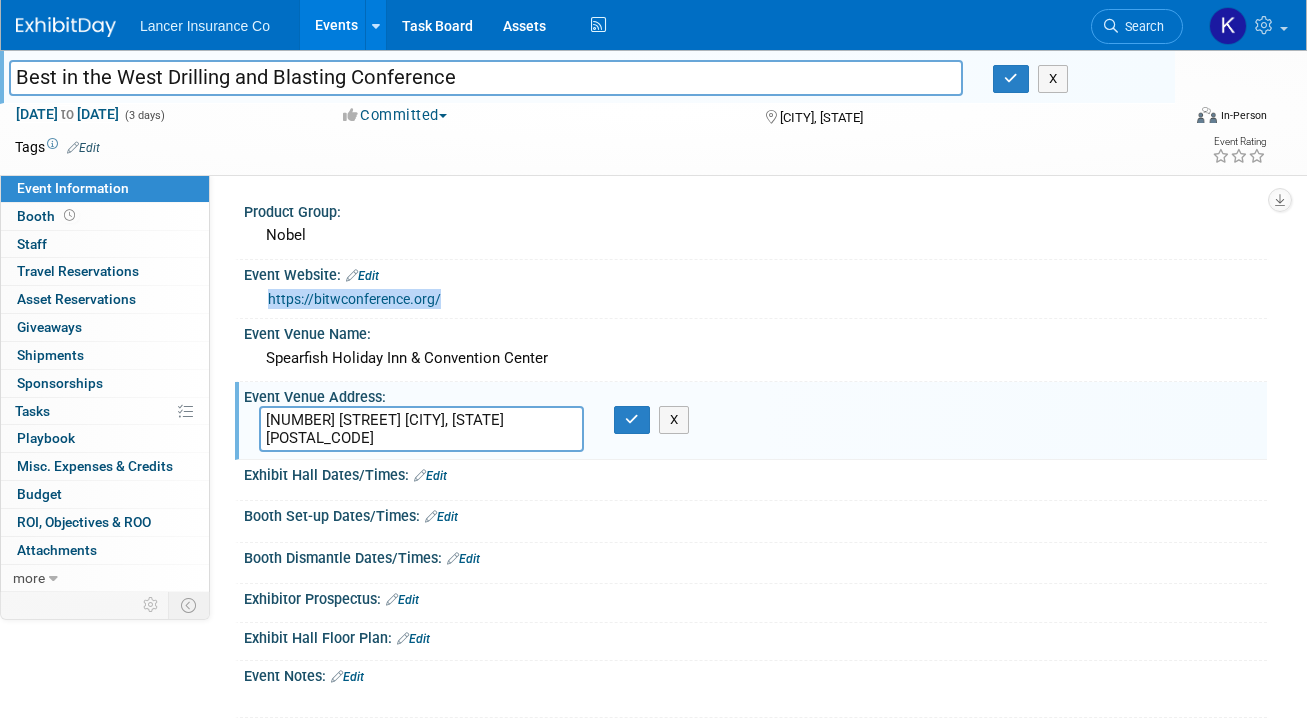 drag, startPoint x: 420, startPoint y: 296, endPoint x: 263, endPoint y: 296, distance: 157 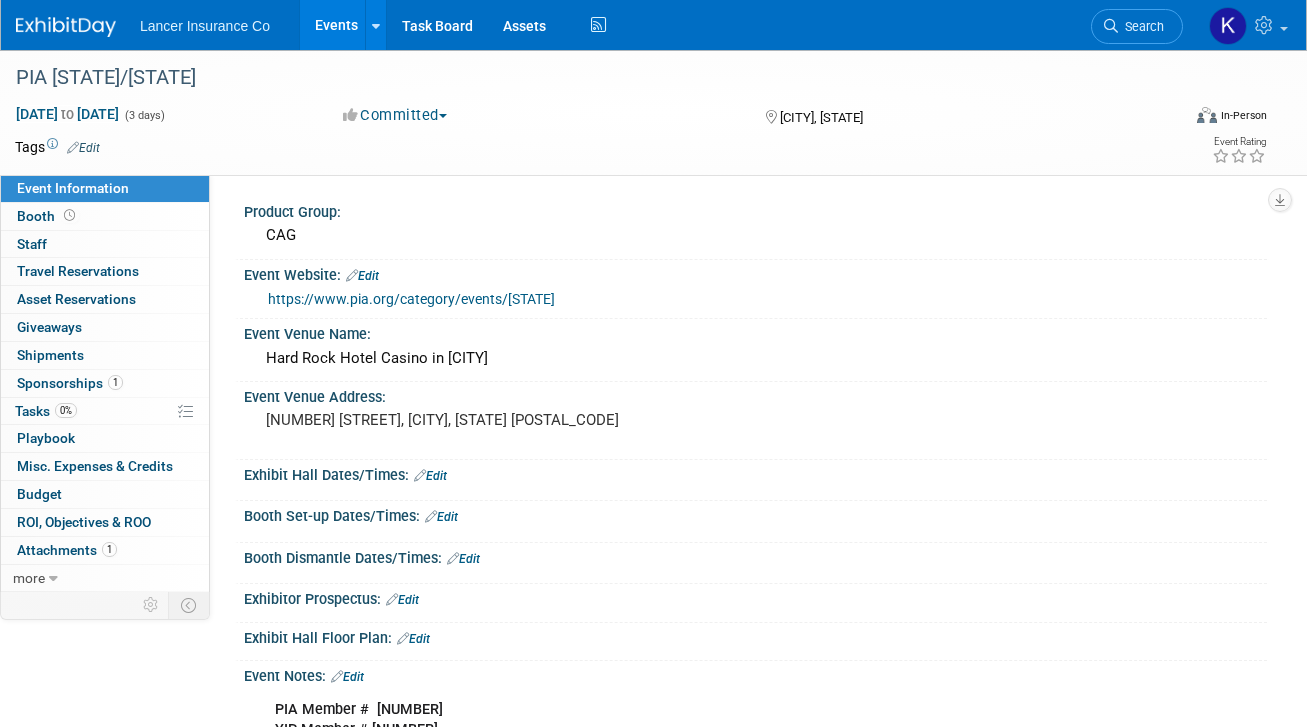 scroll, scrollTop: 0, scrollLeft: 0, axis: both 